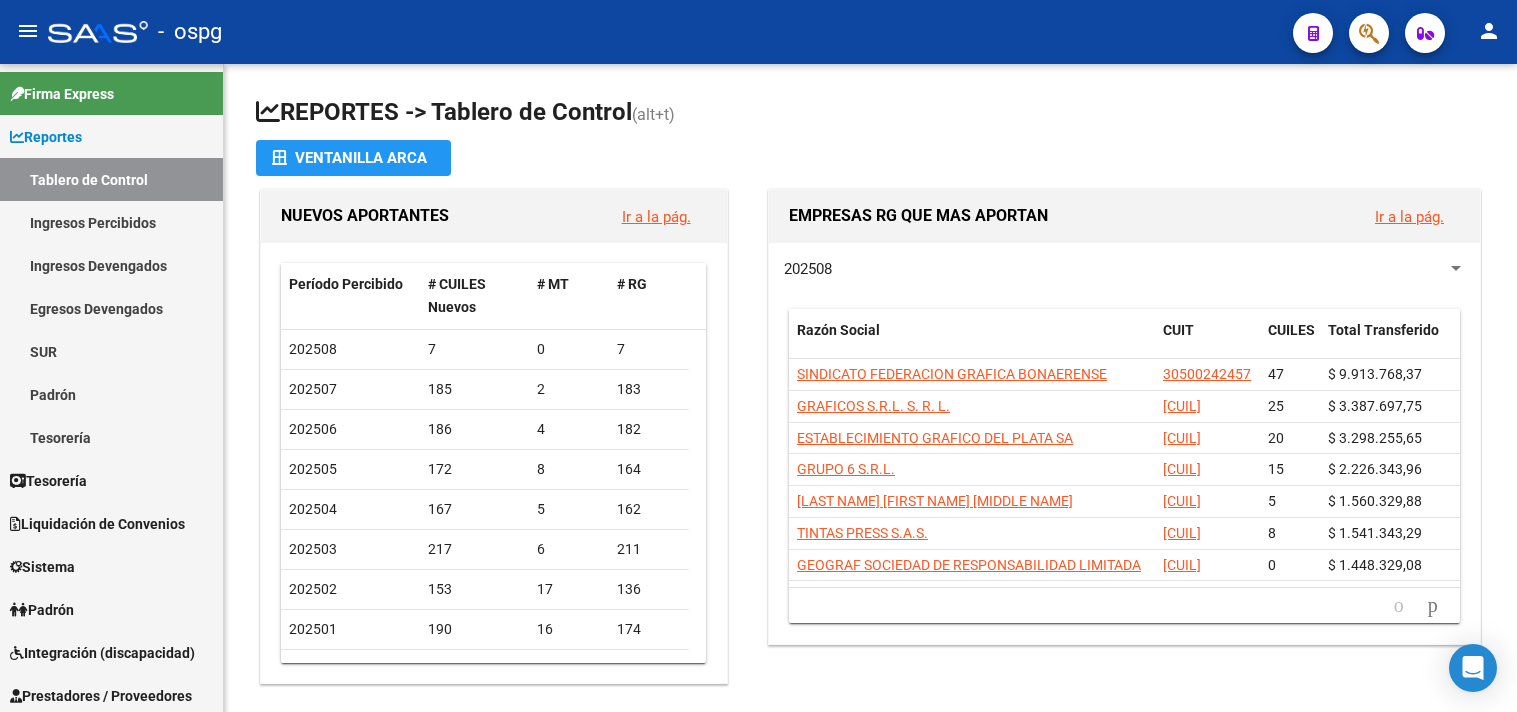 scroll, scrollTop: 0, scrollLeft: 0, axis: both 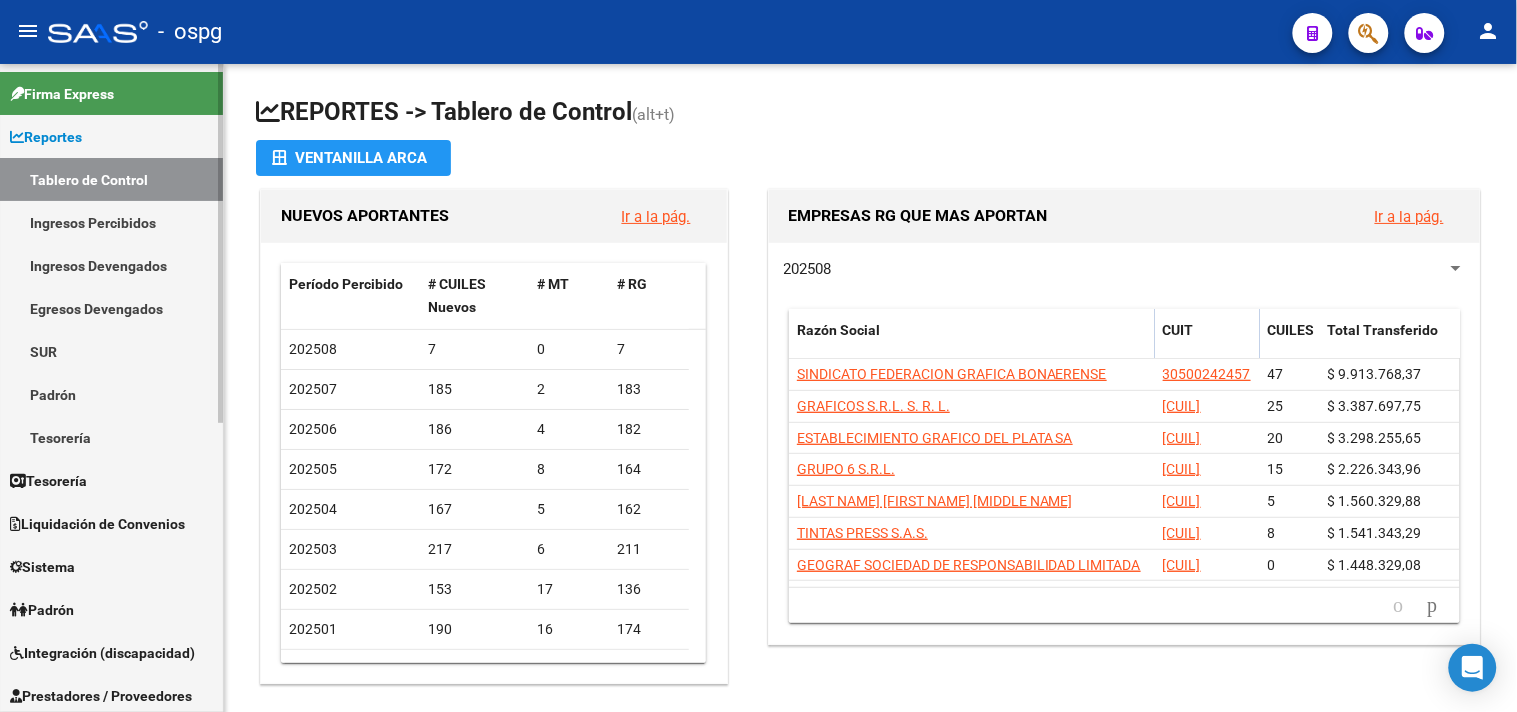 click on "Padrón" at bounding box center [111, 394] 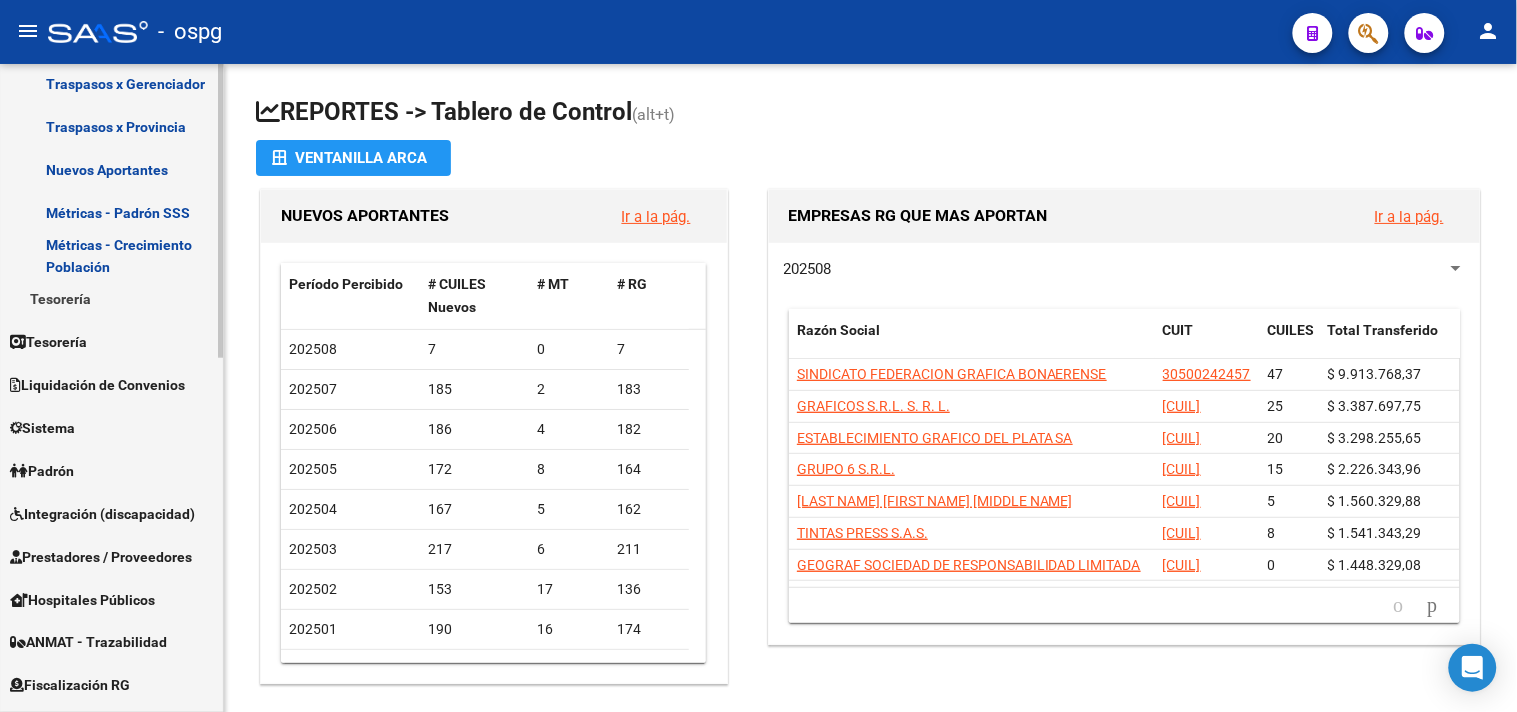 scroll, scrollTop: 666, scrollLeft: 0, axis: vertical 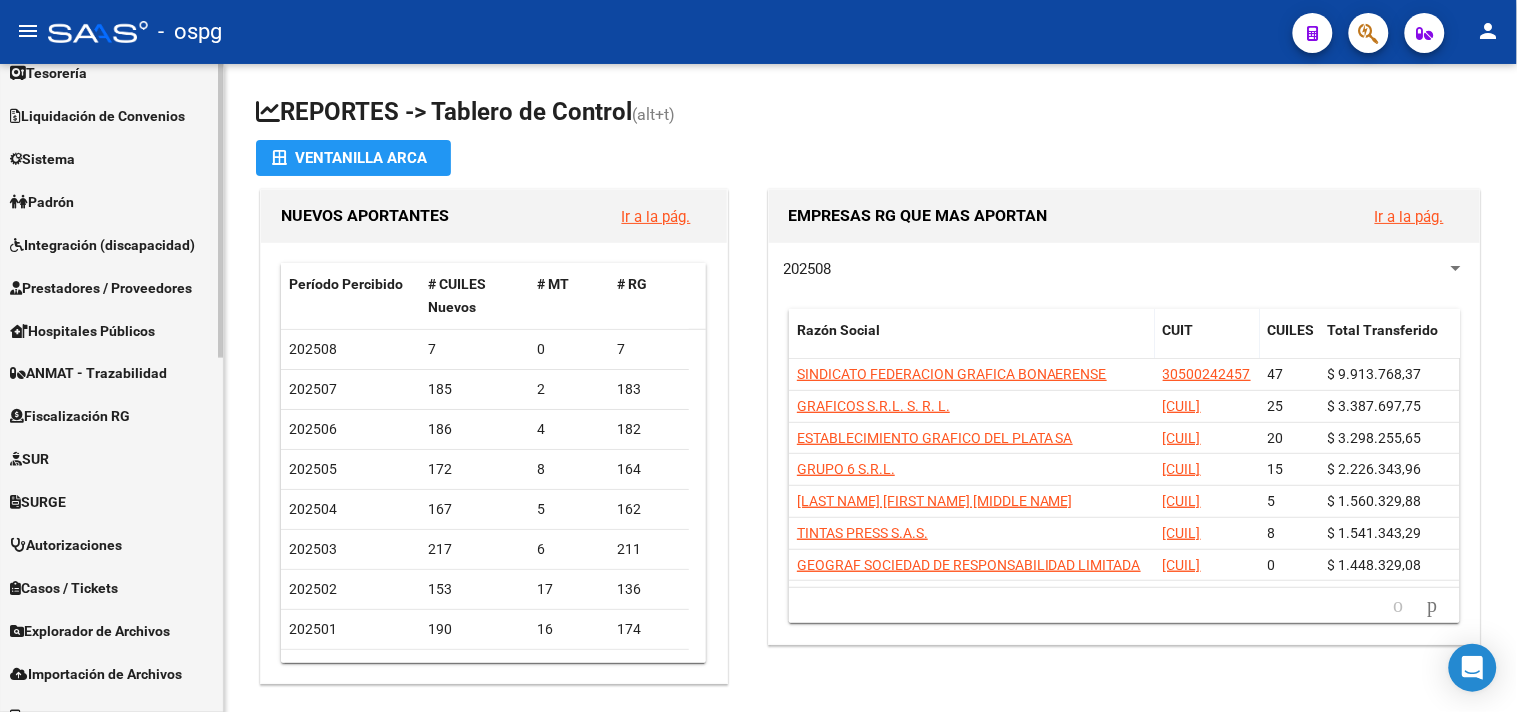 click on "Padrón" at bounding box center [111, 201] 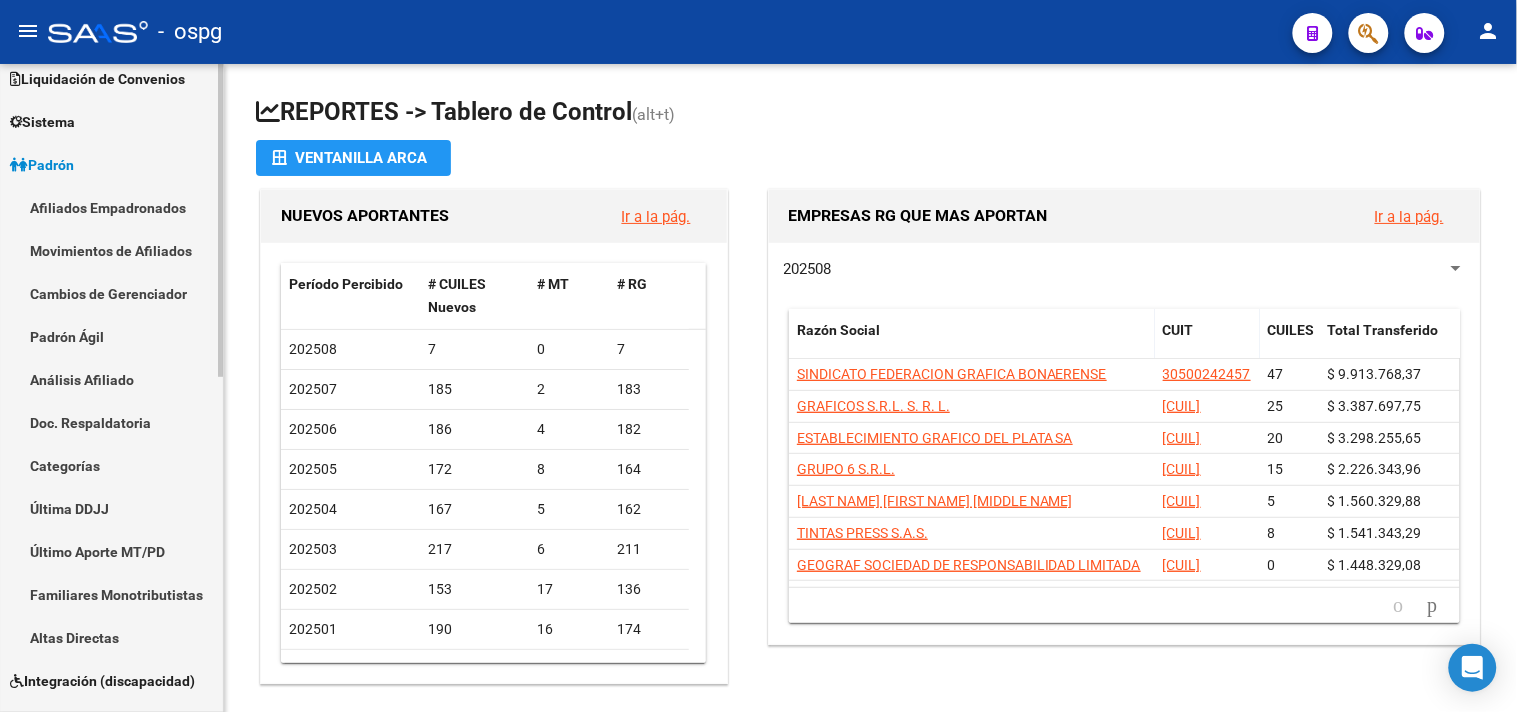 scroll, scrollTop: 107, scrollLeft: 0, axis: vertical 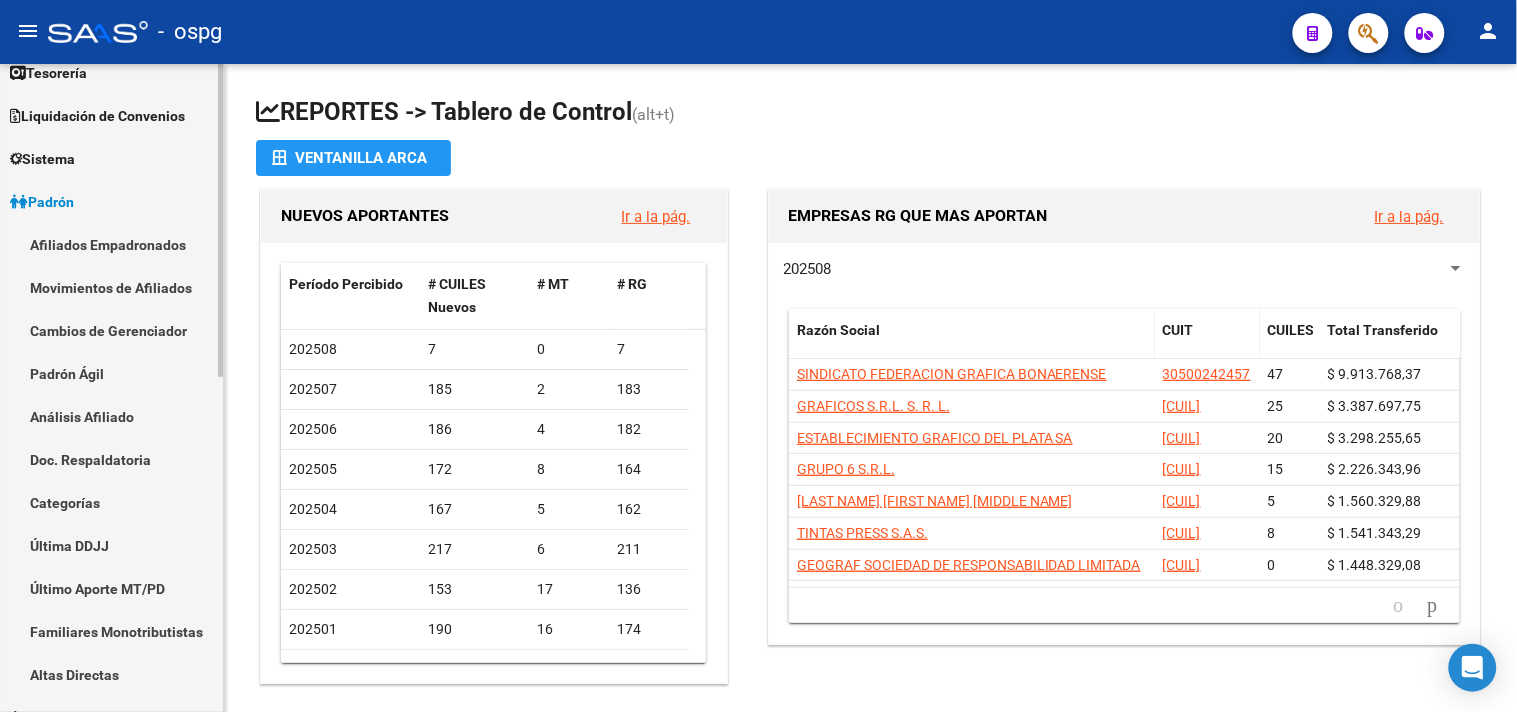 click on "Análisis Afiliado" at bounding box center (111, 416) 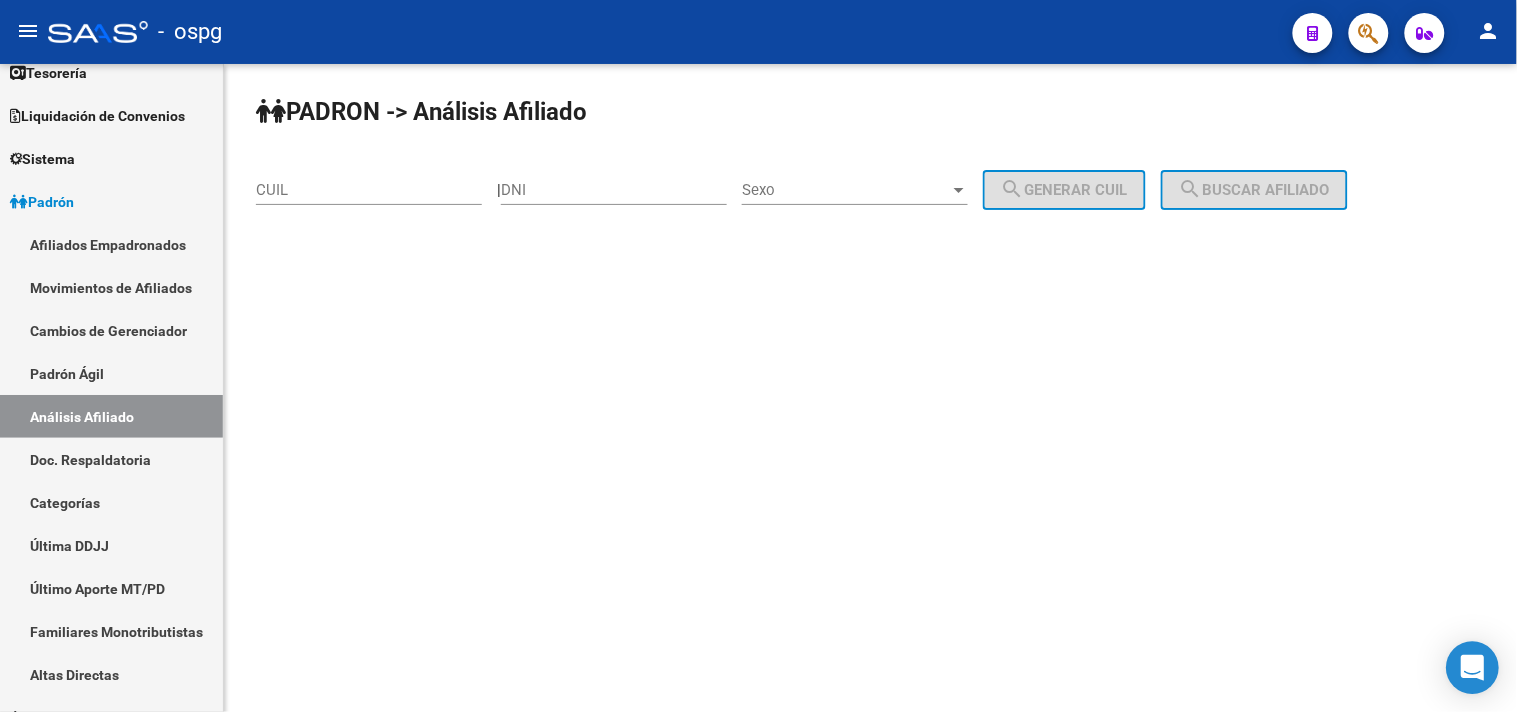 click at bounding box center [1473, 668] 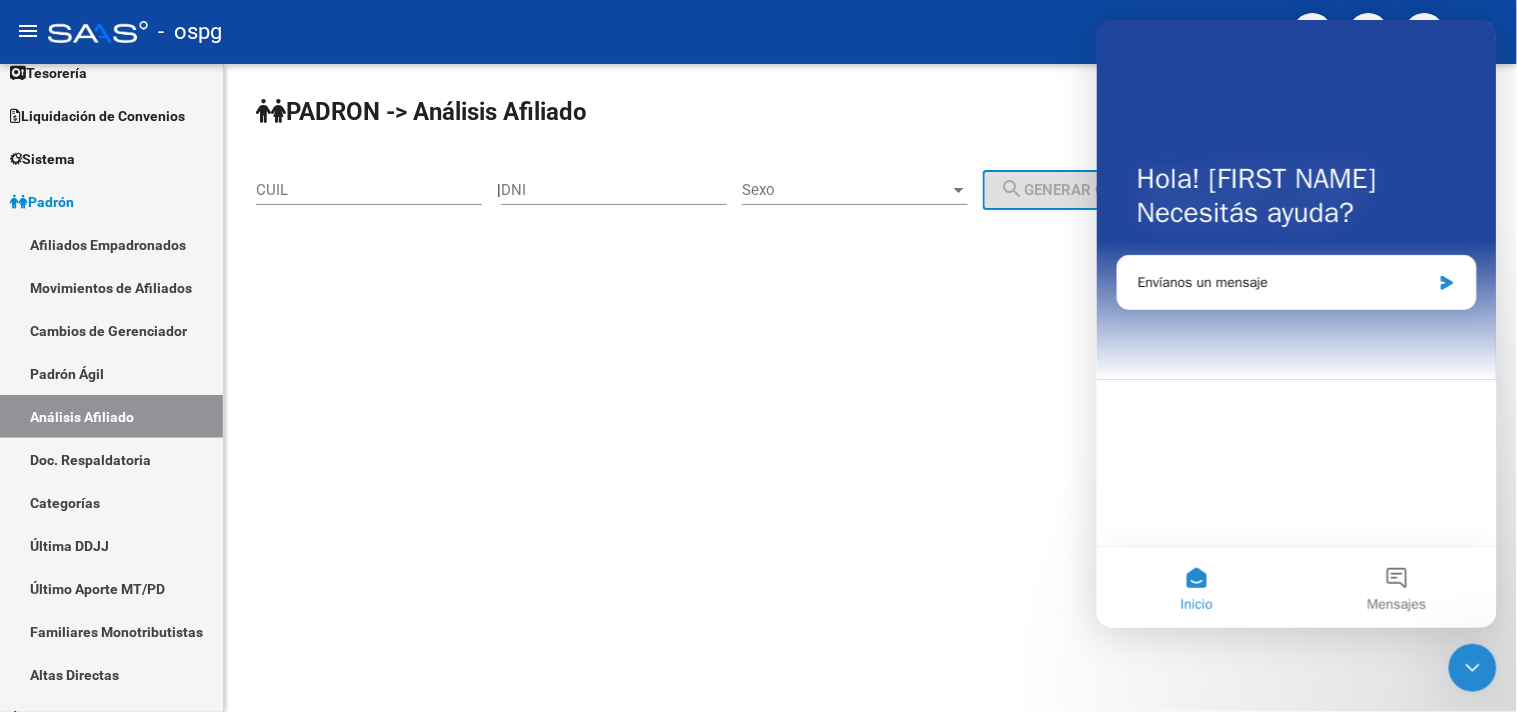 scroll, scrollTop: 0, scrollLeft: 0, axis: both 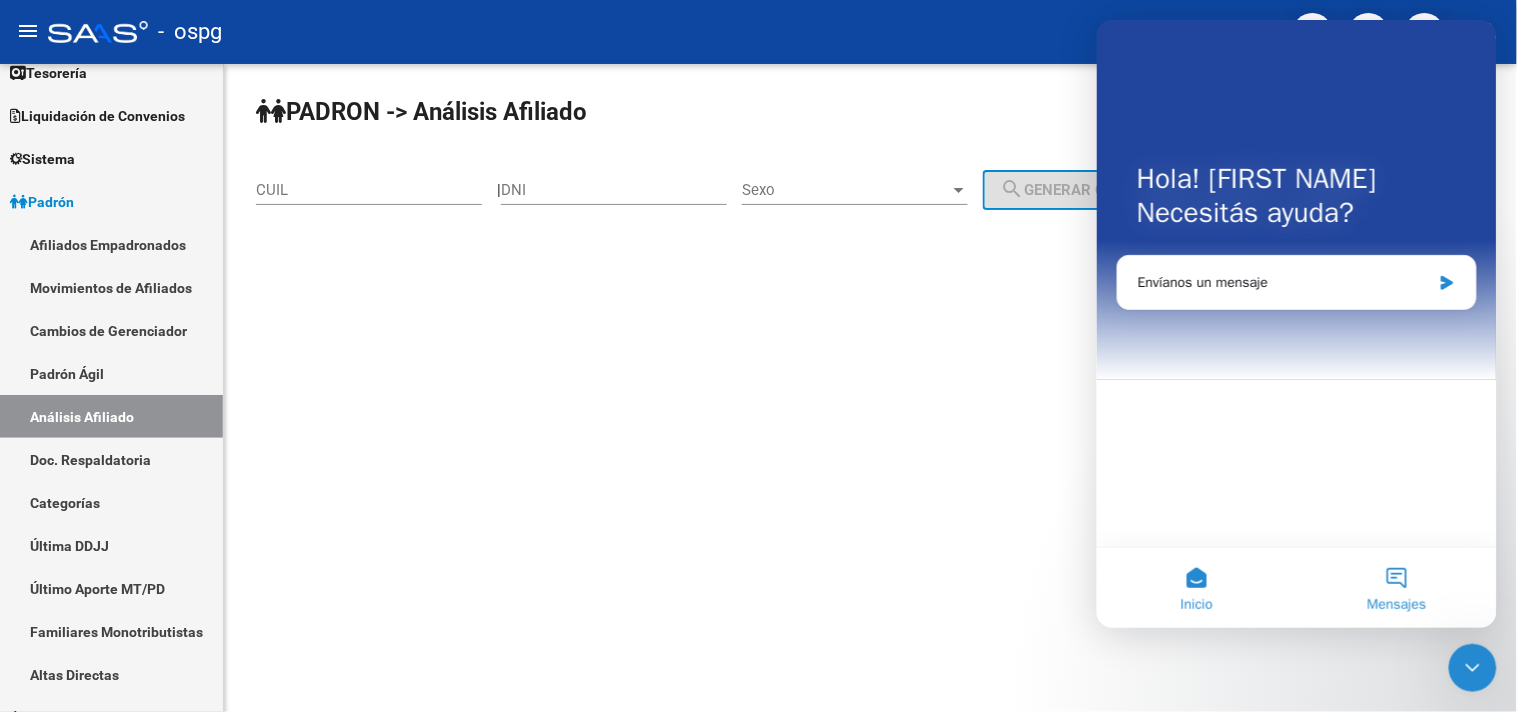 click on "Mensajes" at bounding box center (1396, 587) 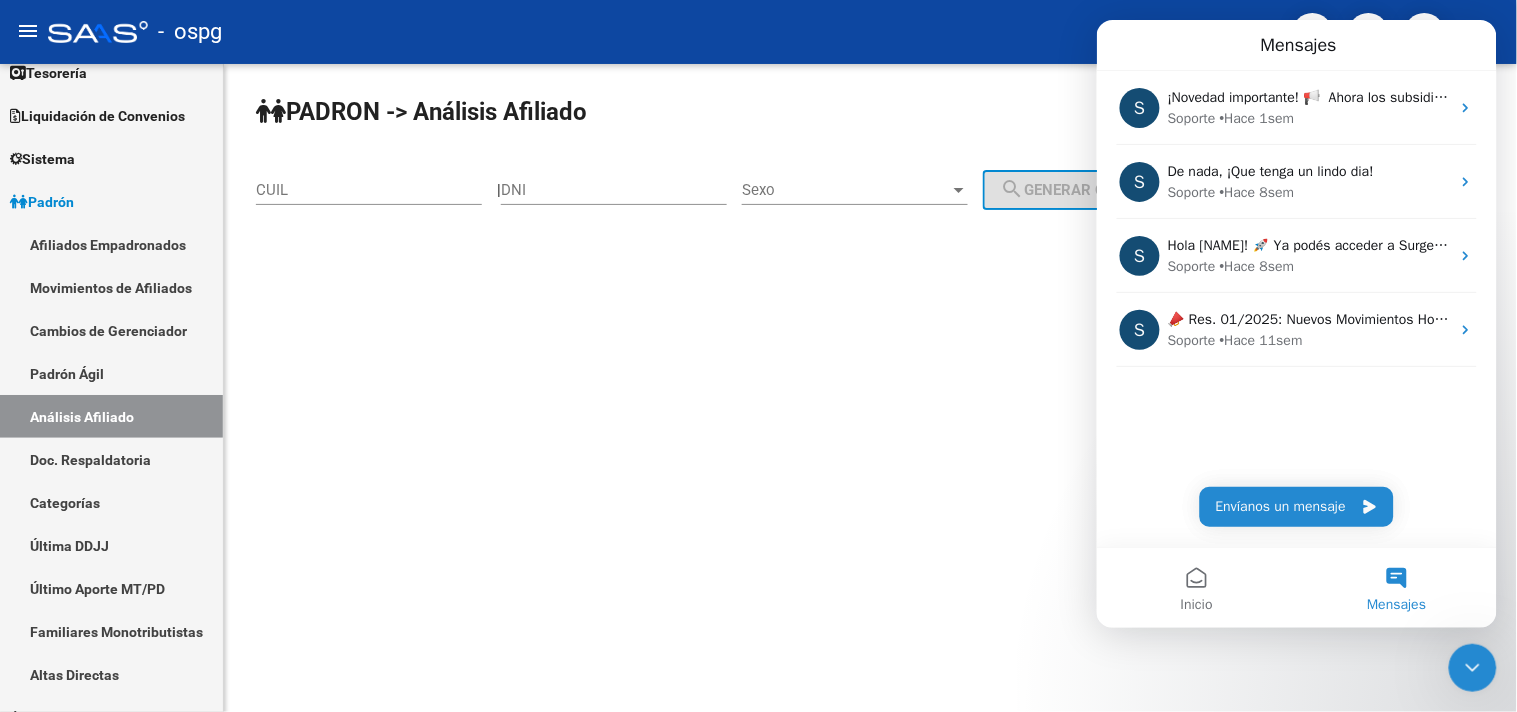 click on "CUIL" at bounding box center [369, 190] 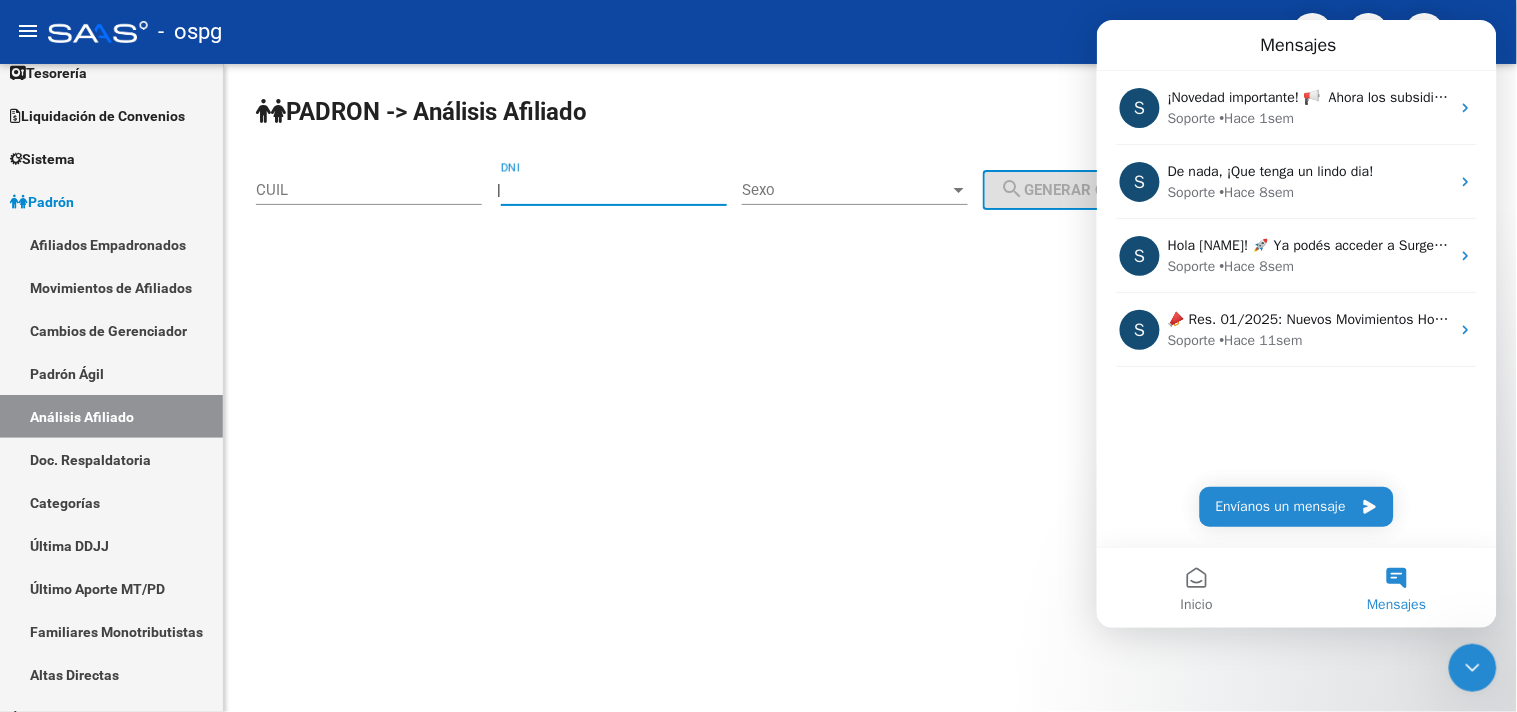 paste on "[DOCUMENT NUMBER]" 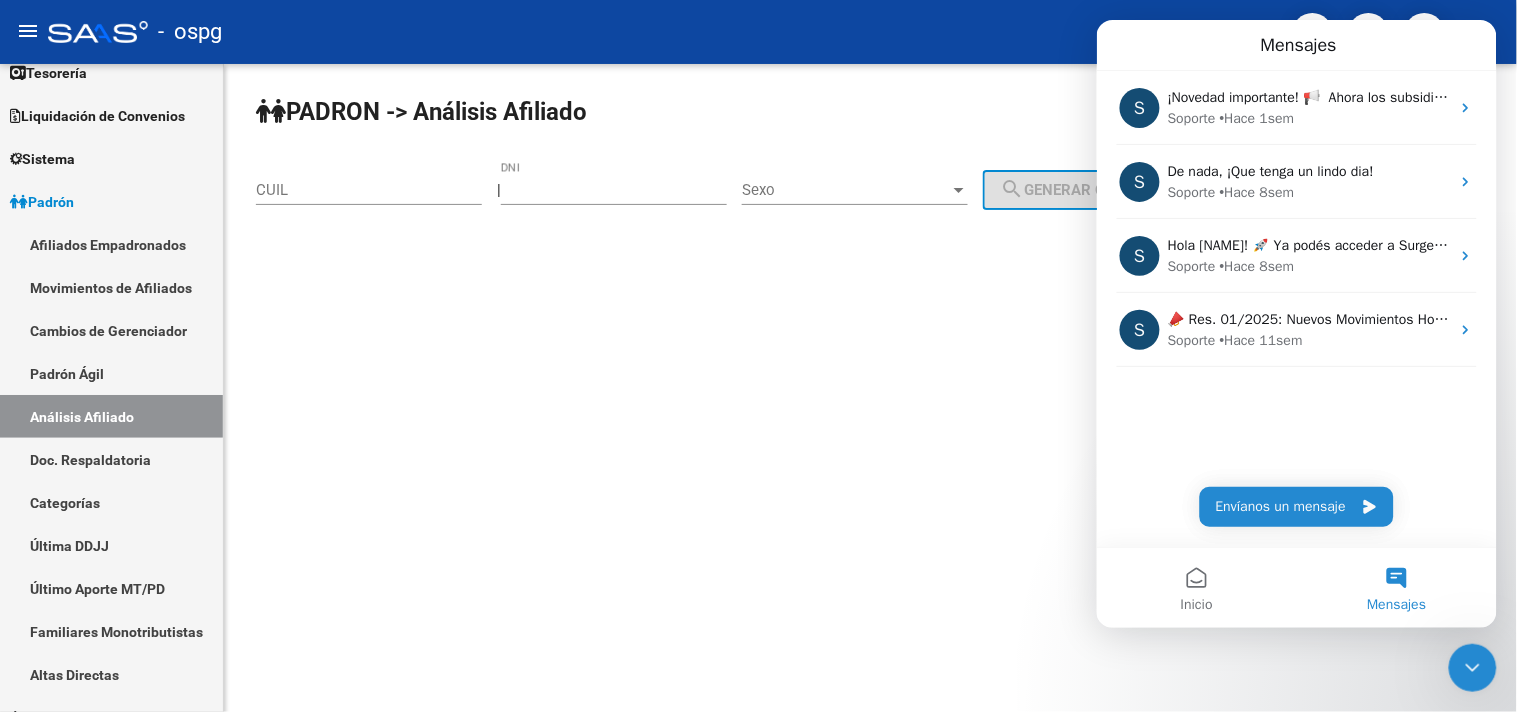 click on "PADRON -> Análisis Afiliado CUIL  |  [NUMBER] DNI Sexo Sexo search  Generar CUIL  search  Buscar afiliado" 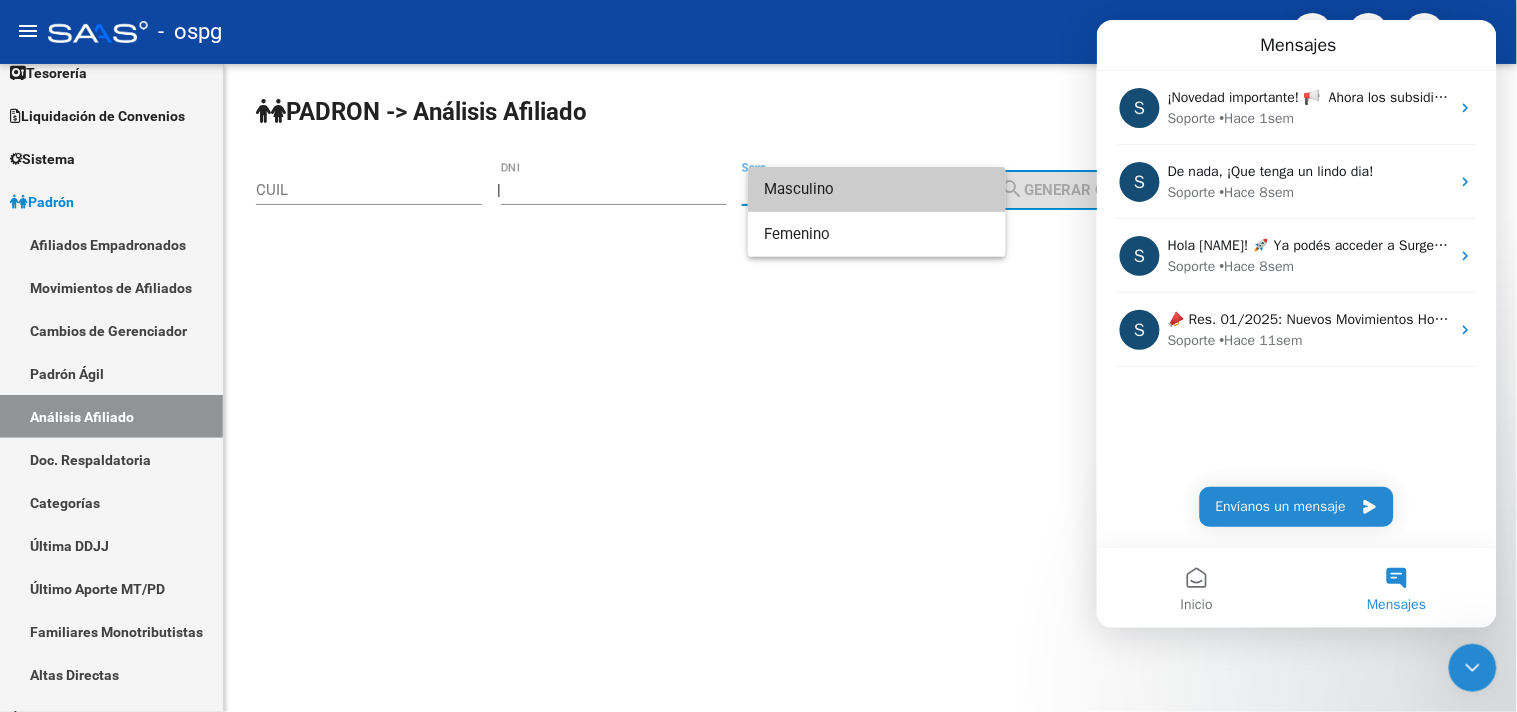 click on "Masculino" at bounding box center [877, 189] 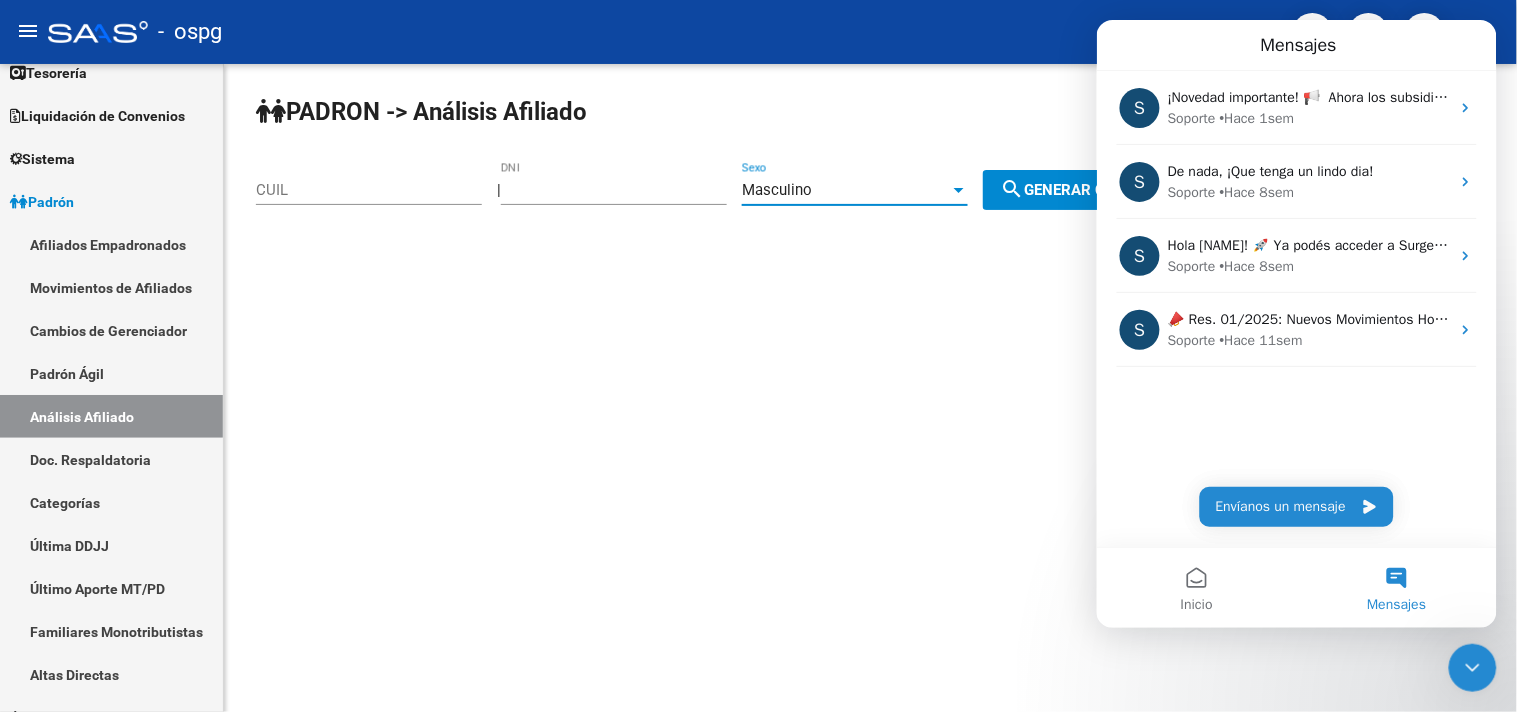 click on "search" 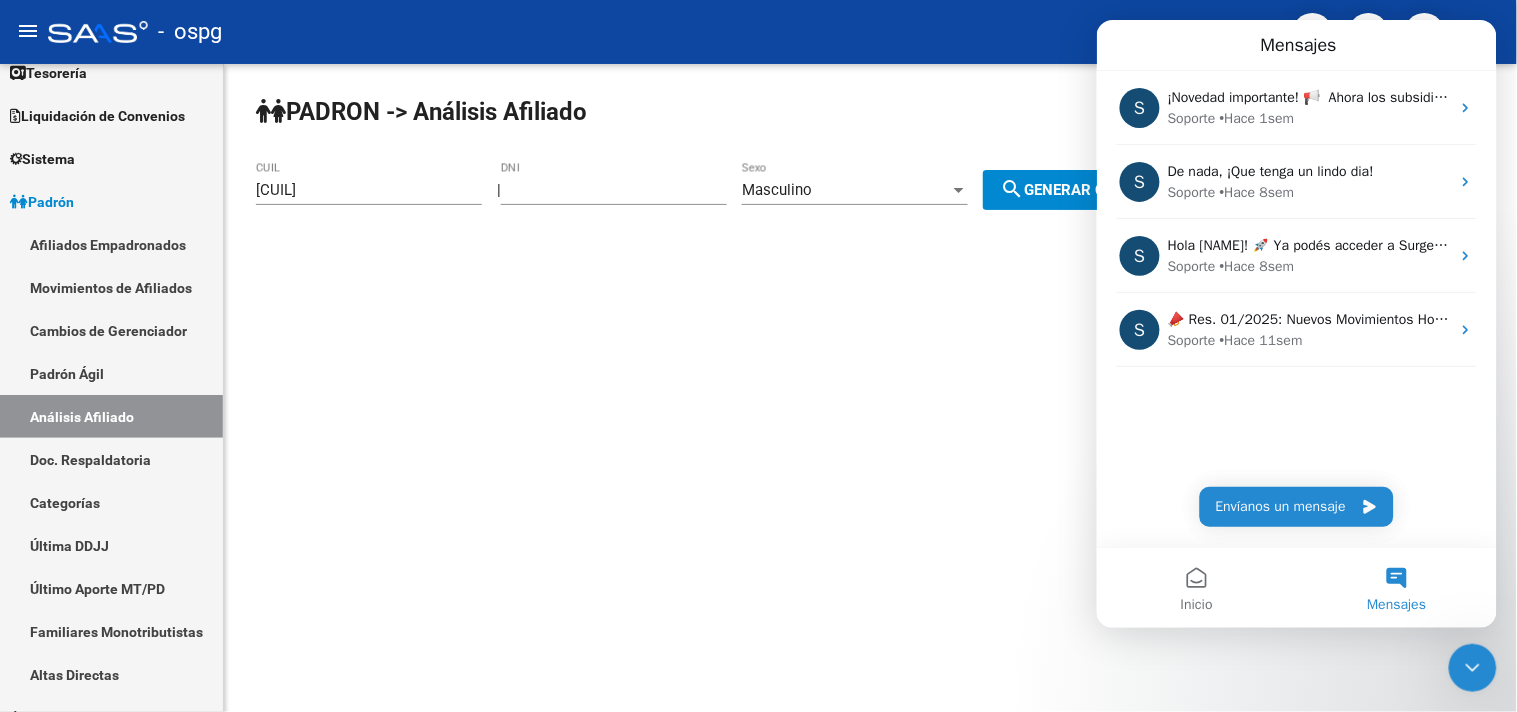 click on "PADRON -> Análisis Afiliado [CUIL] CUIL  |  [NUMBER] DNI Masculino Sexo search  Generar CUIL  search  Buscar afiliado" 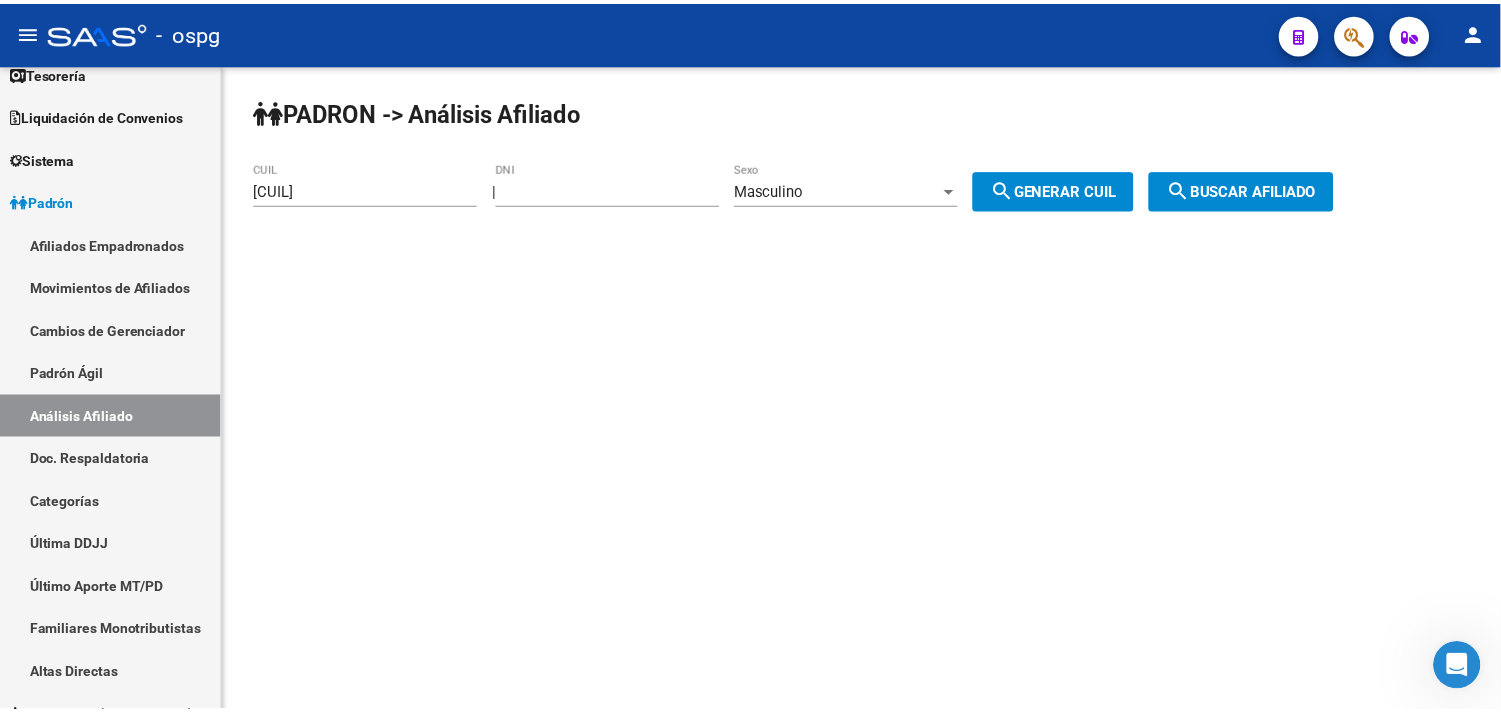 scroll, scrollTop: 0, scrollLeft: 0, axis: both 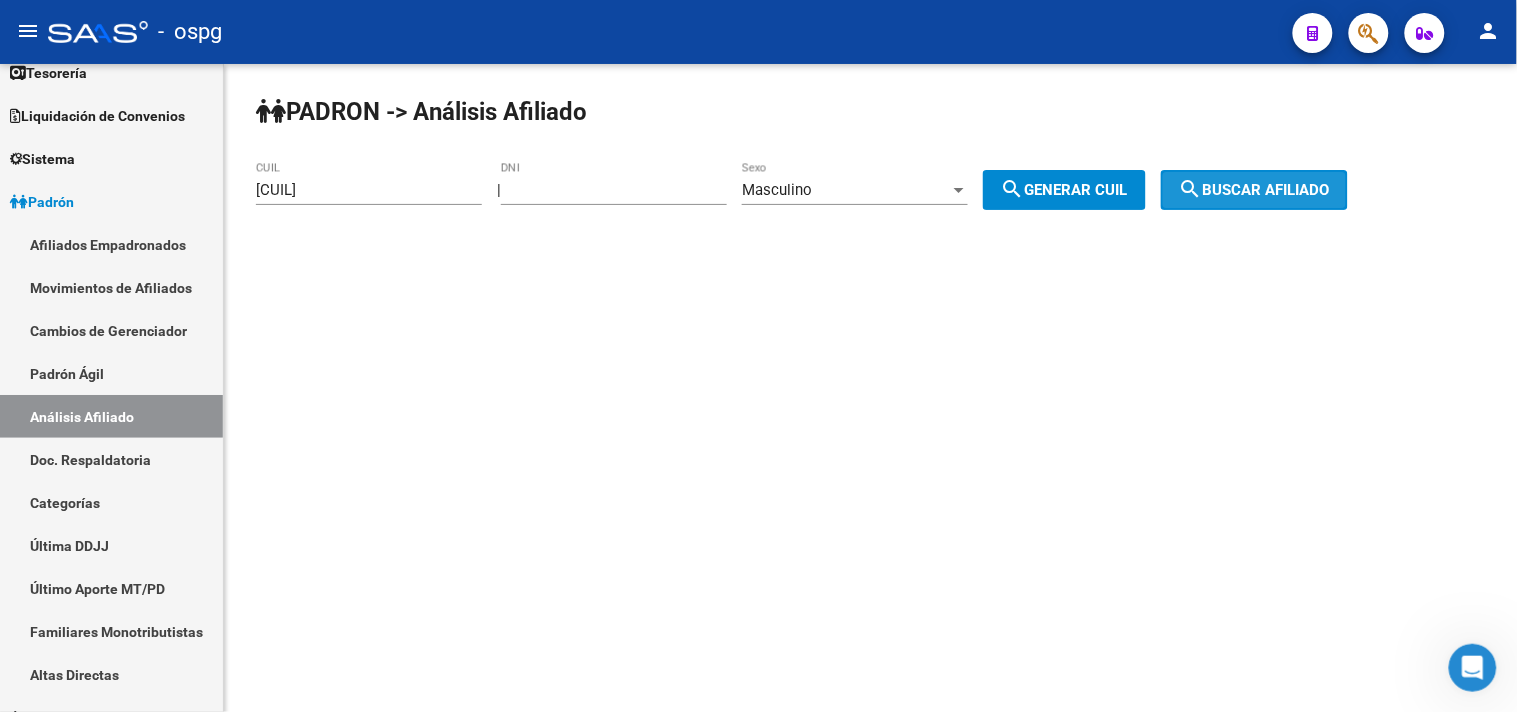click on "search  Buscar afiliado" 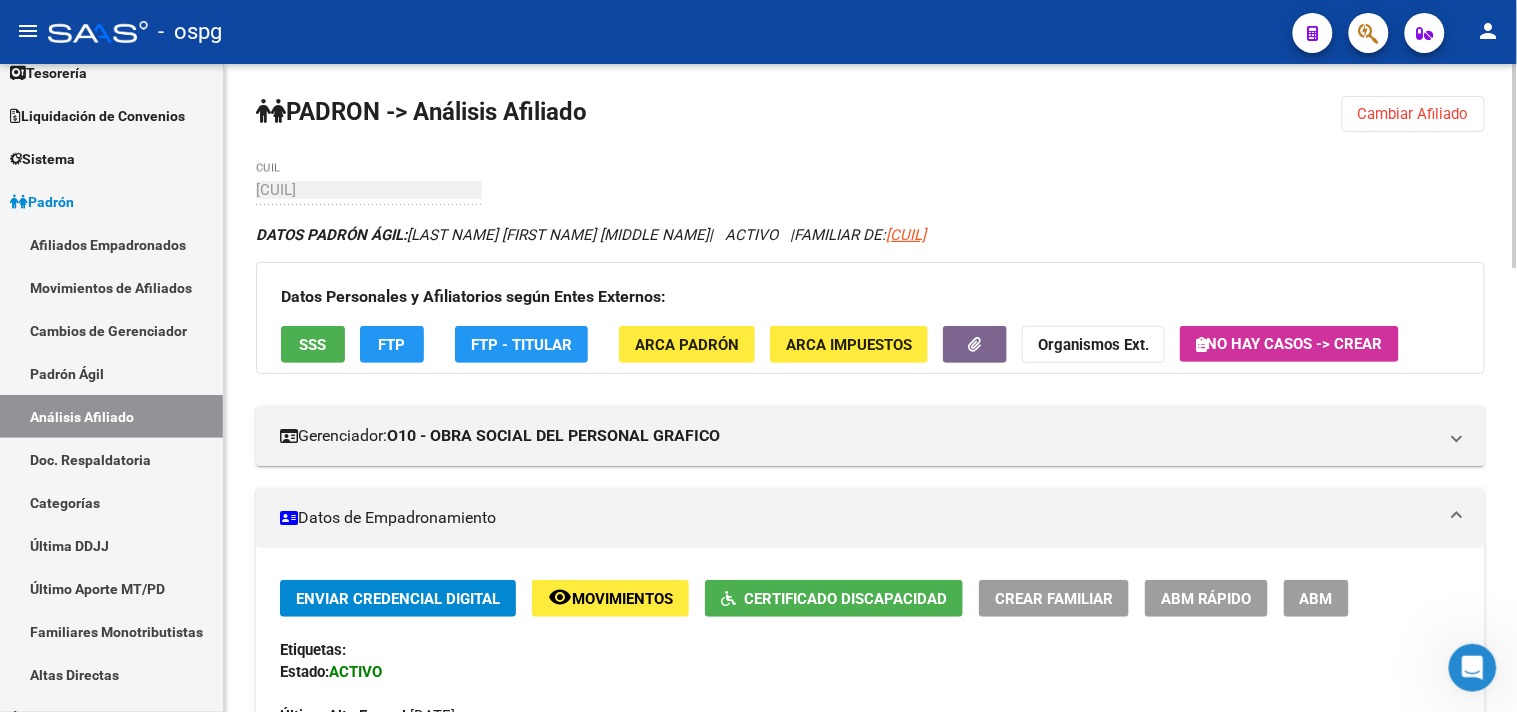 click on "FTP" 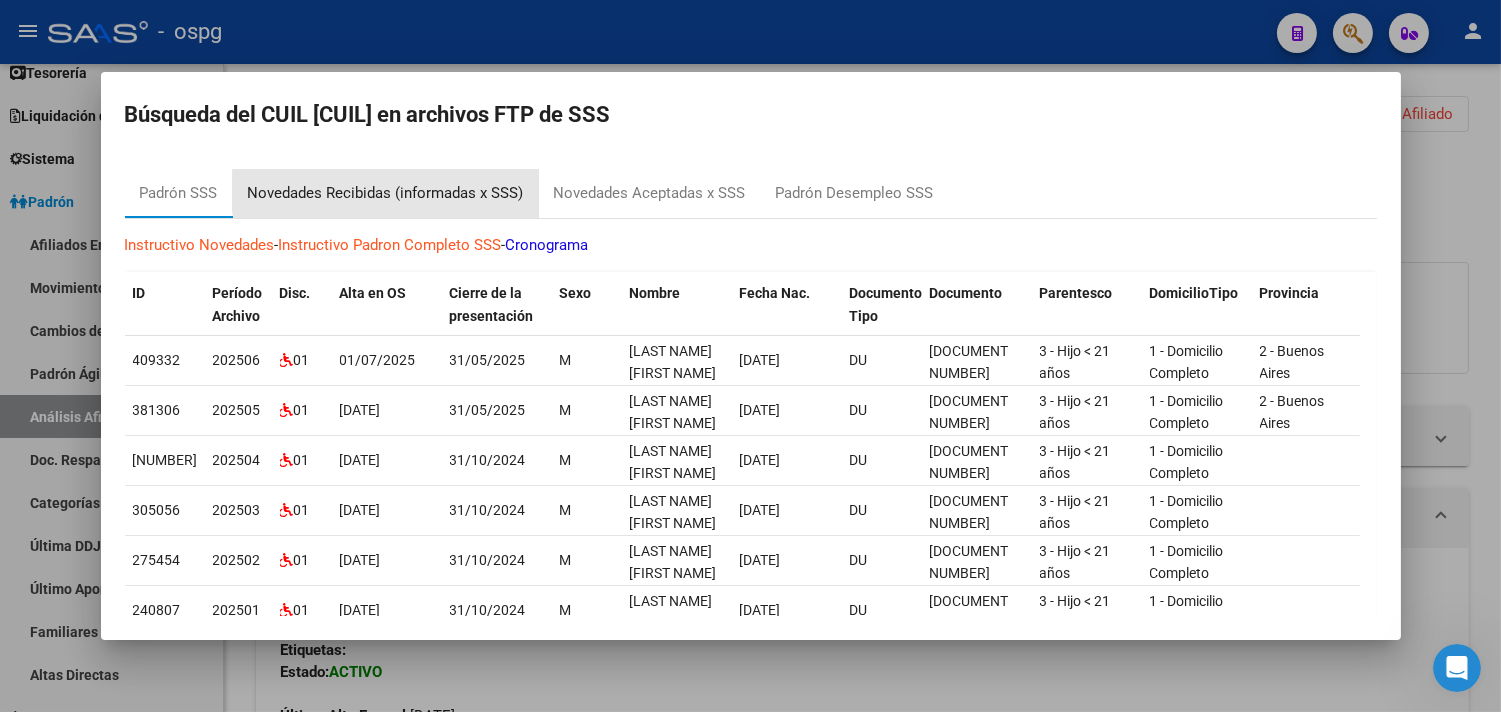 click on "Novedades Recibidas (informadas x SSS)" at bounding box center [386, 193] 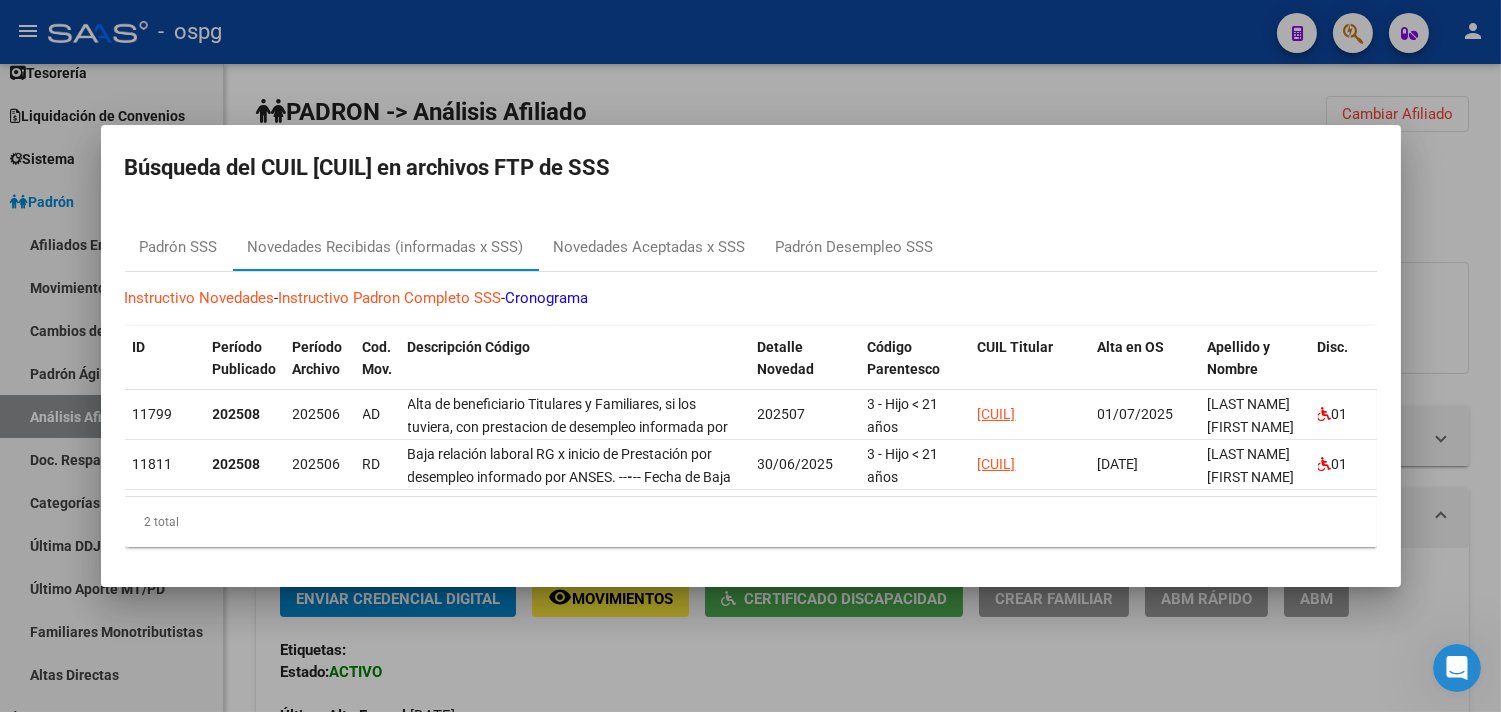 click at bounding box center [750, 356] 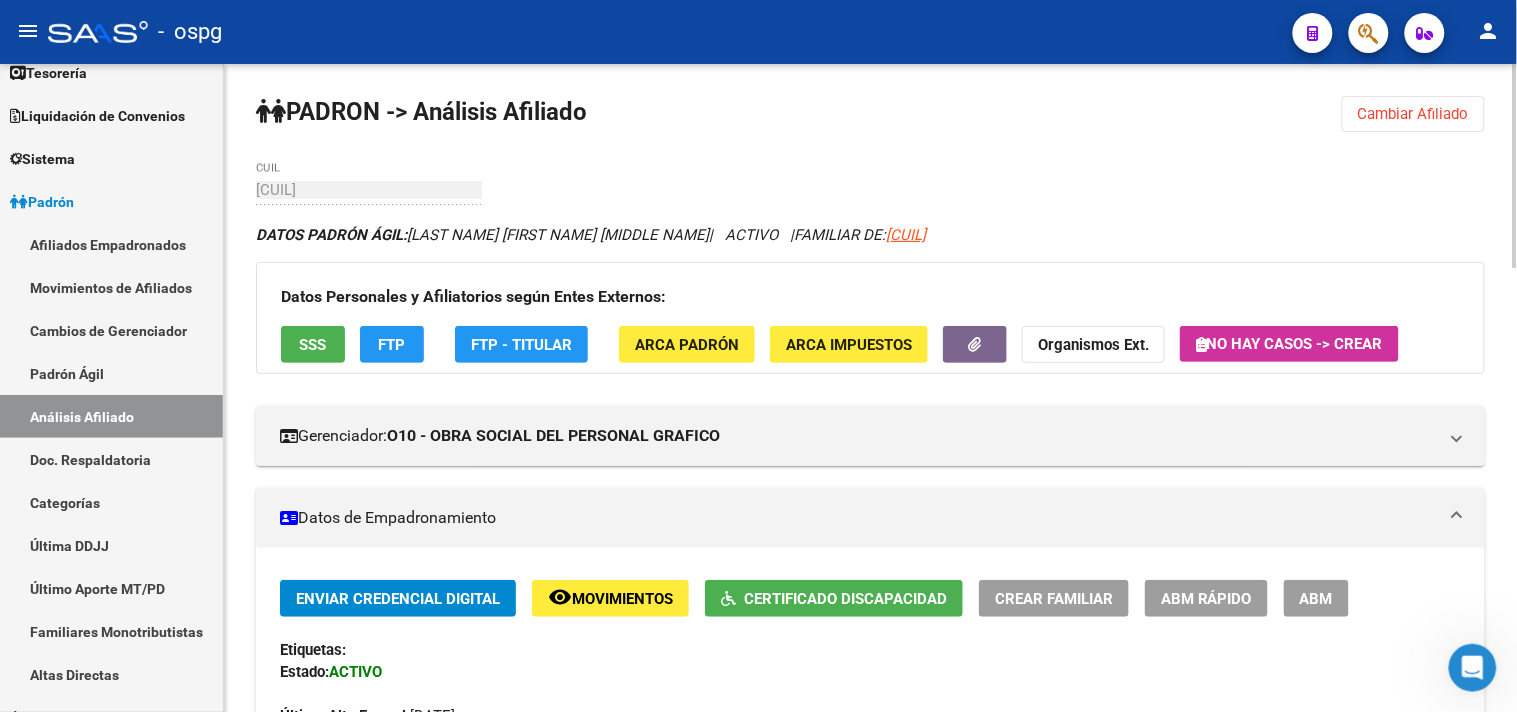 click on "SSS" 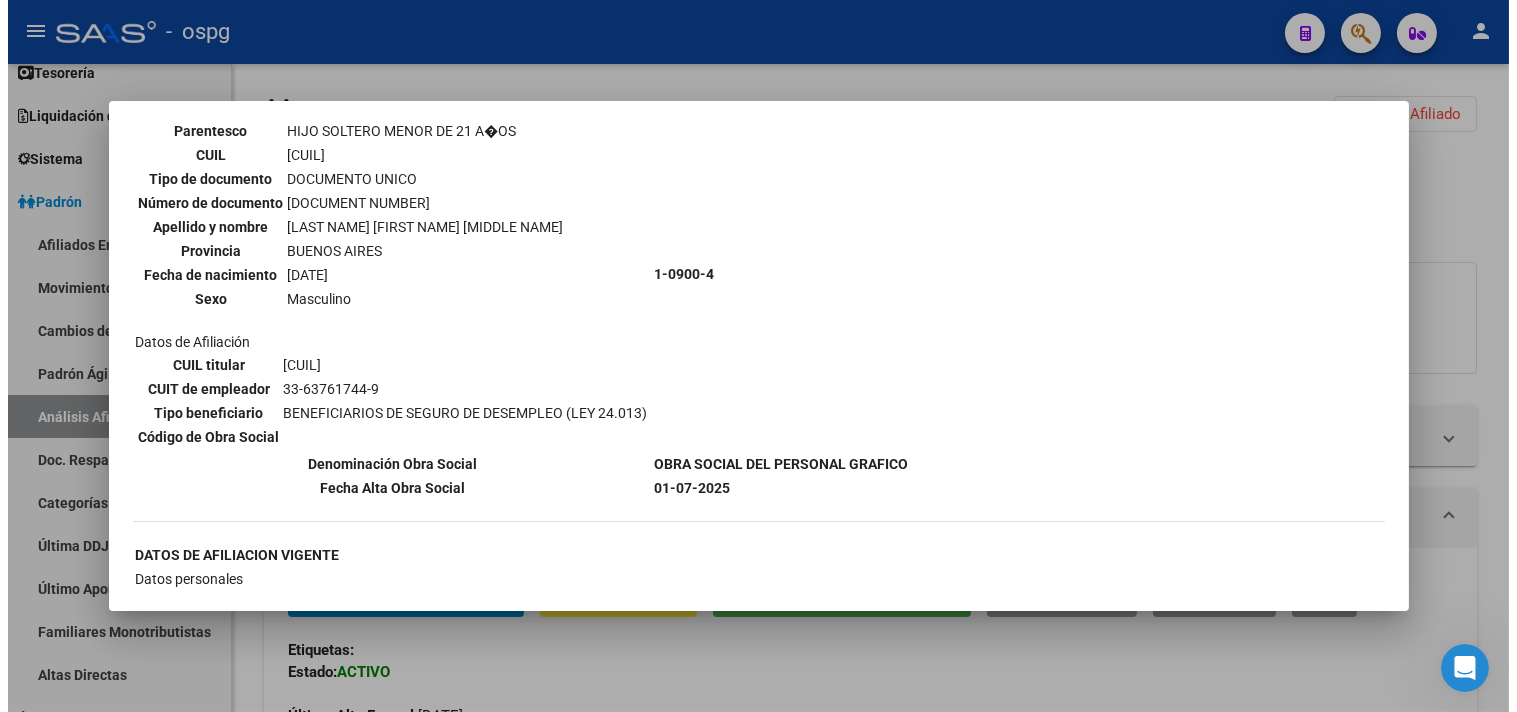 scroll, scrollTop: 666, scrollLeft: 0, axis: vertical 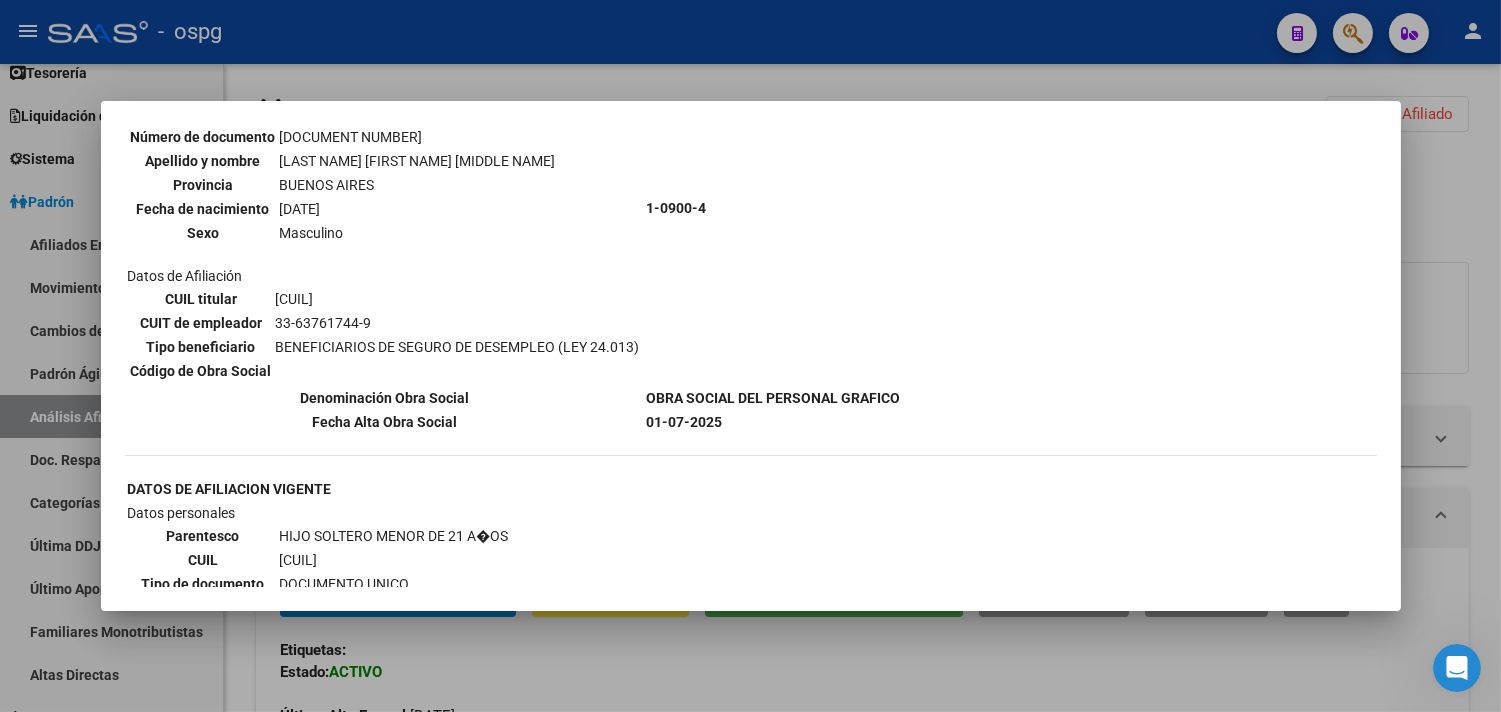 click at bounding box center [750, 356] 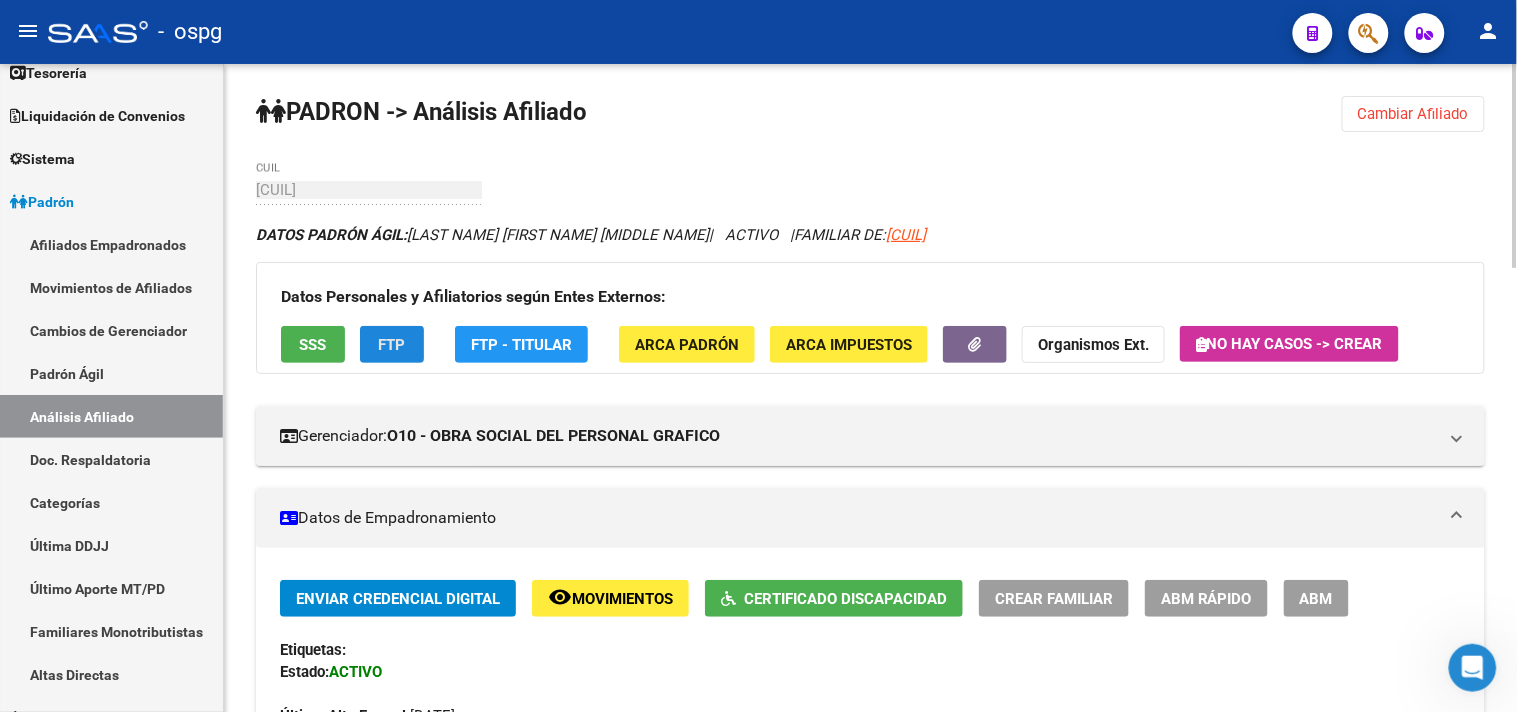click on "FTP" 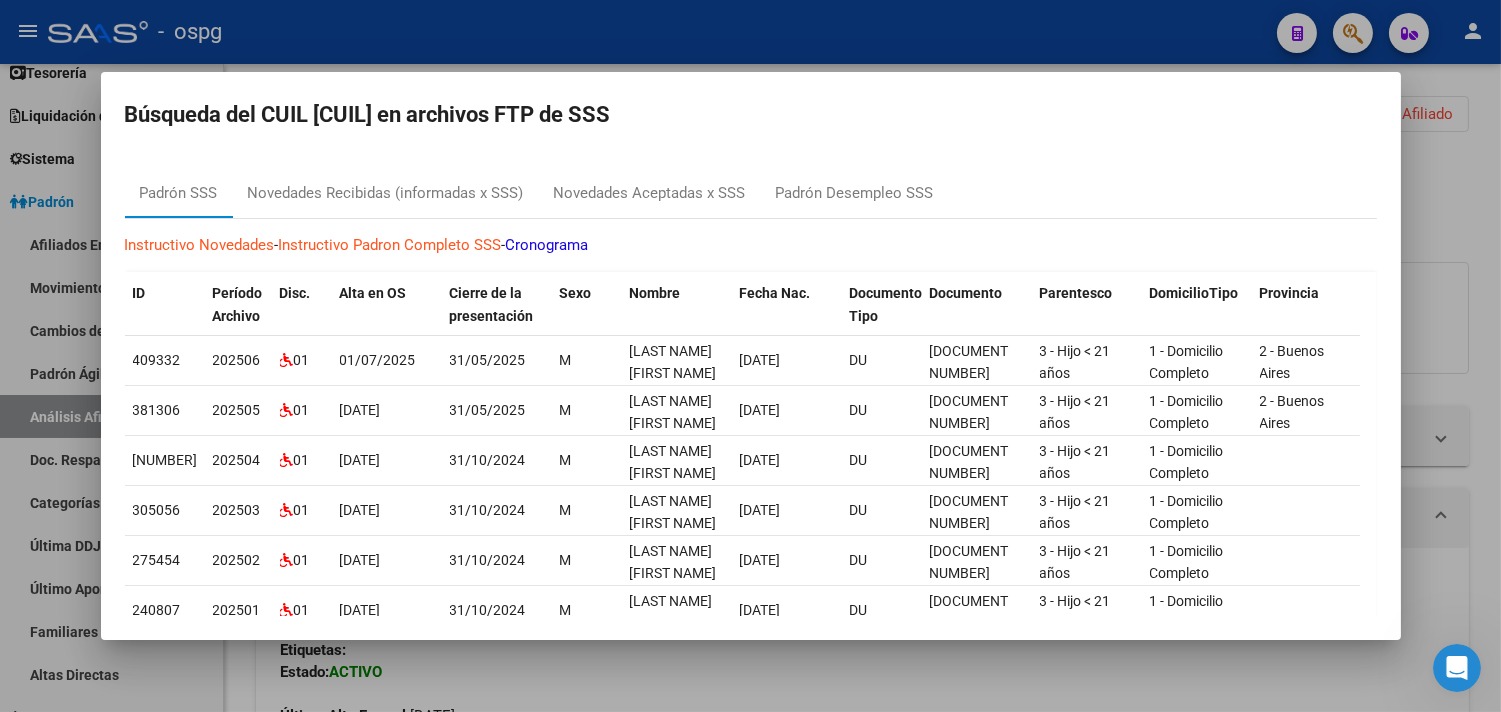 click at bounding box center (750, 356) 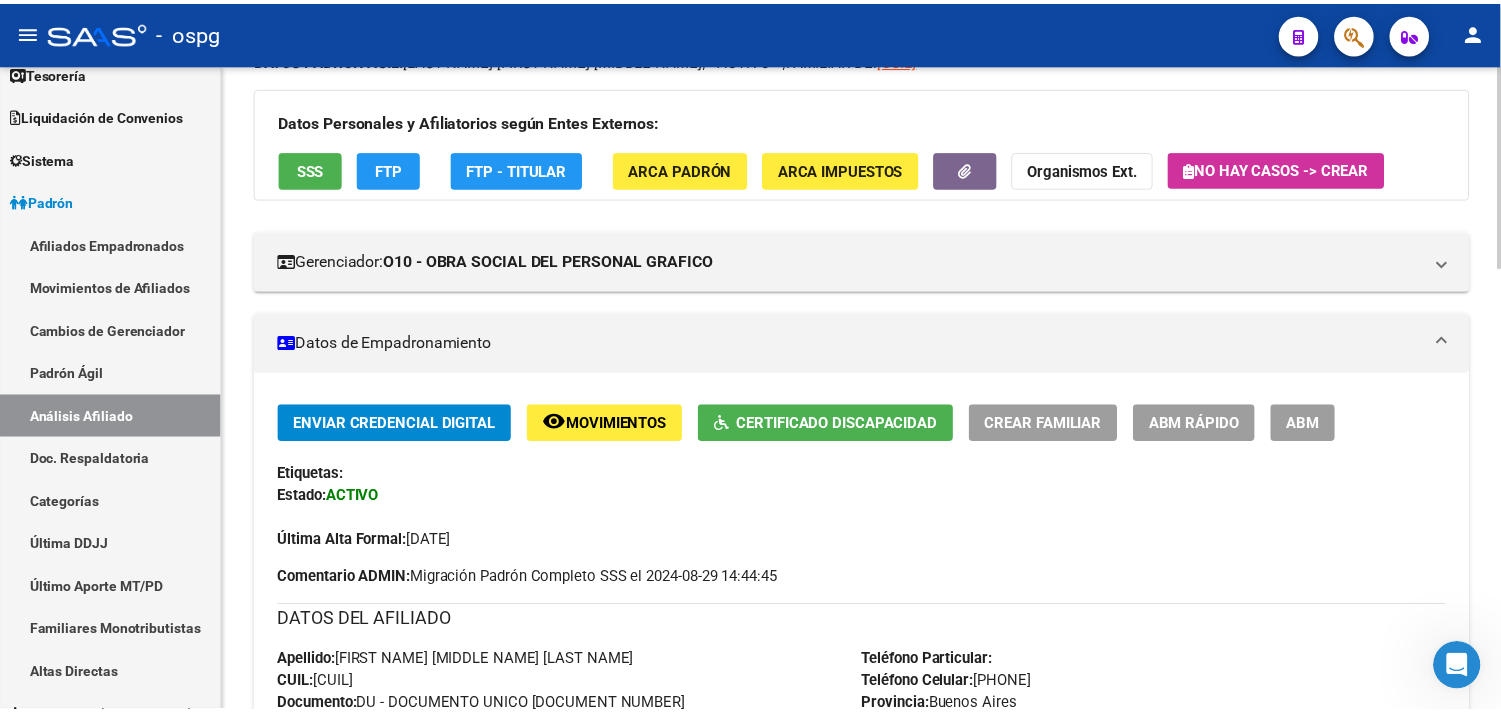 scroll, scrollTop: 0, scrollLeft: 0, axis: both 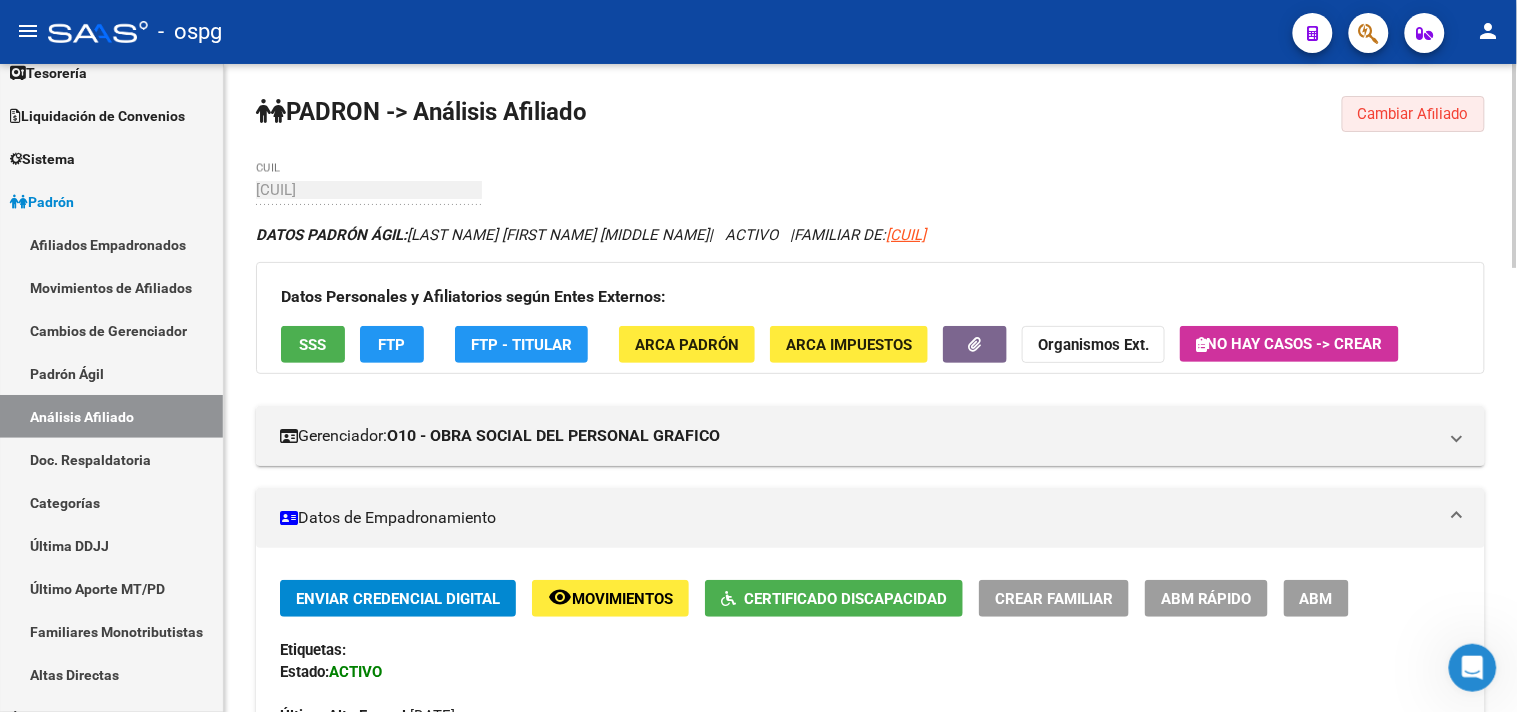 click on "Cambiar Afiliado" 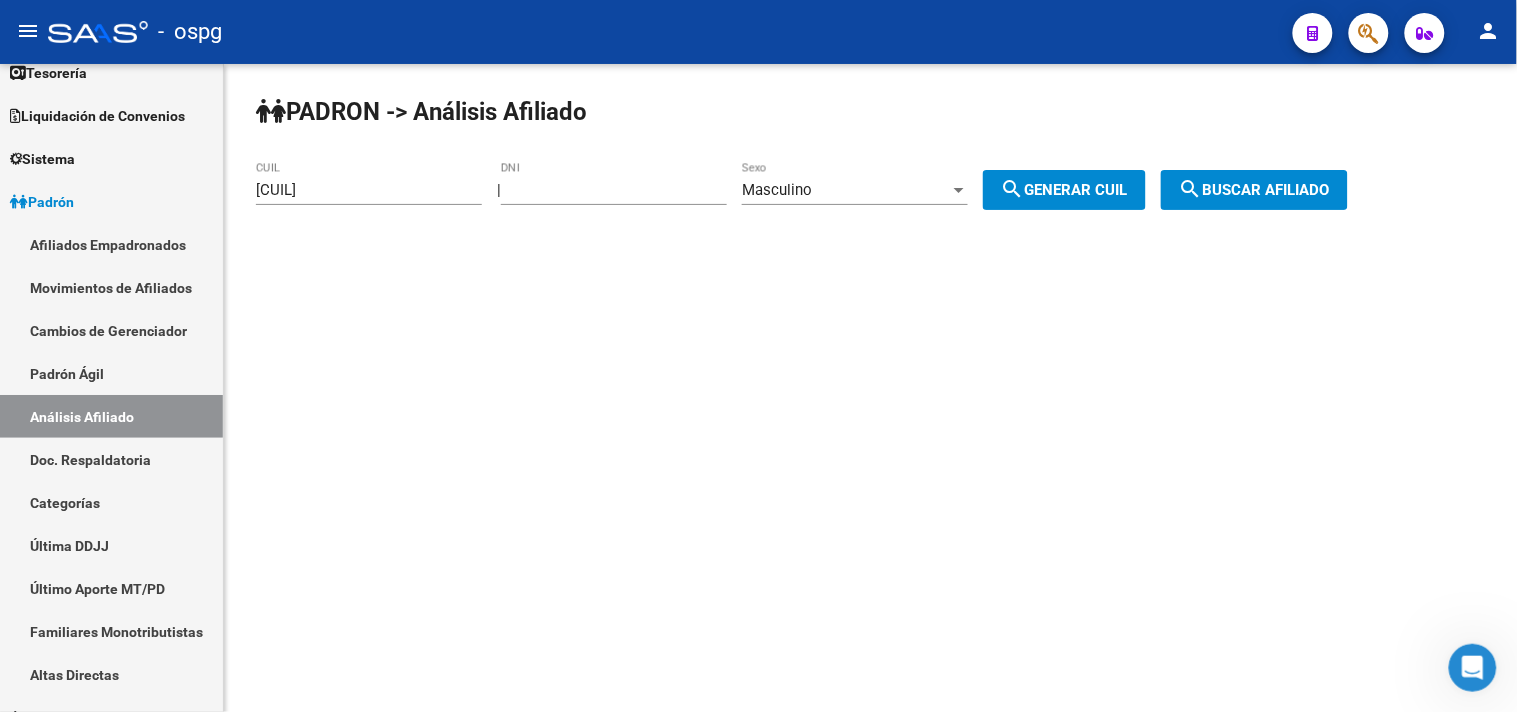 drag, startPoint x: 432, startPoint y: 201, endPoint x: 416, endPoint y: 192, distance: 18.35756 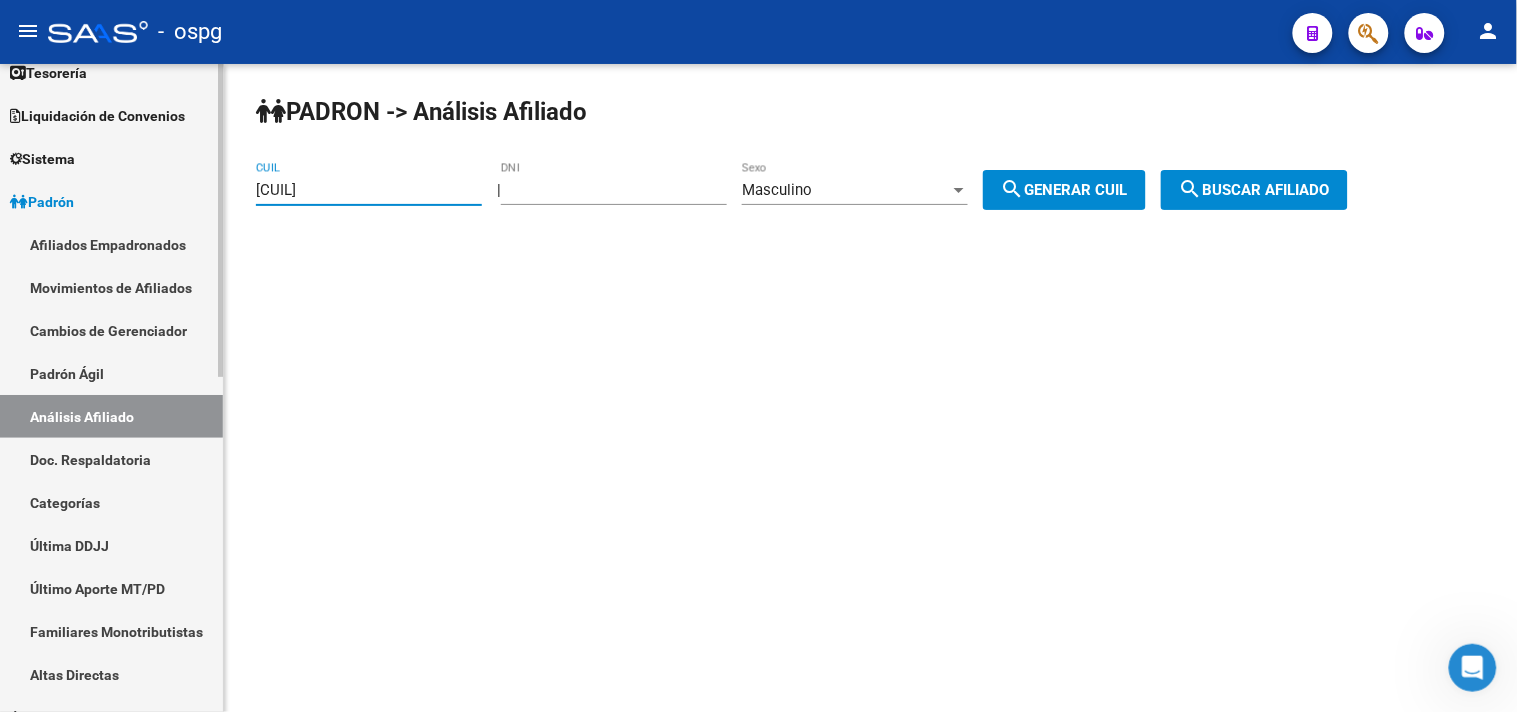 drag, startPoint x: 416, startPoint y: 192, endPoint x: 0, endPoint y: 143, distance: 418.8759 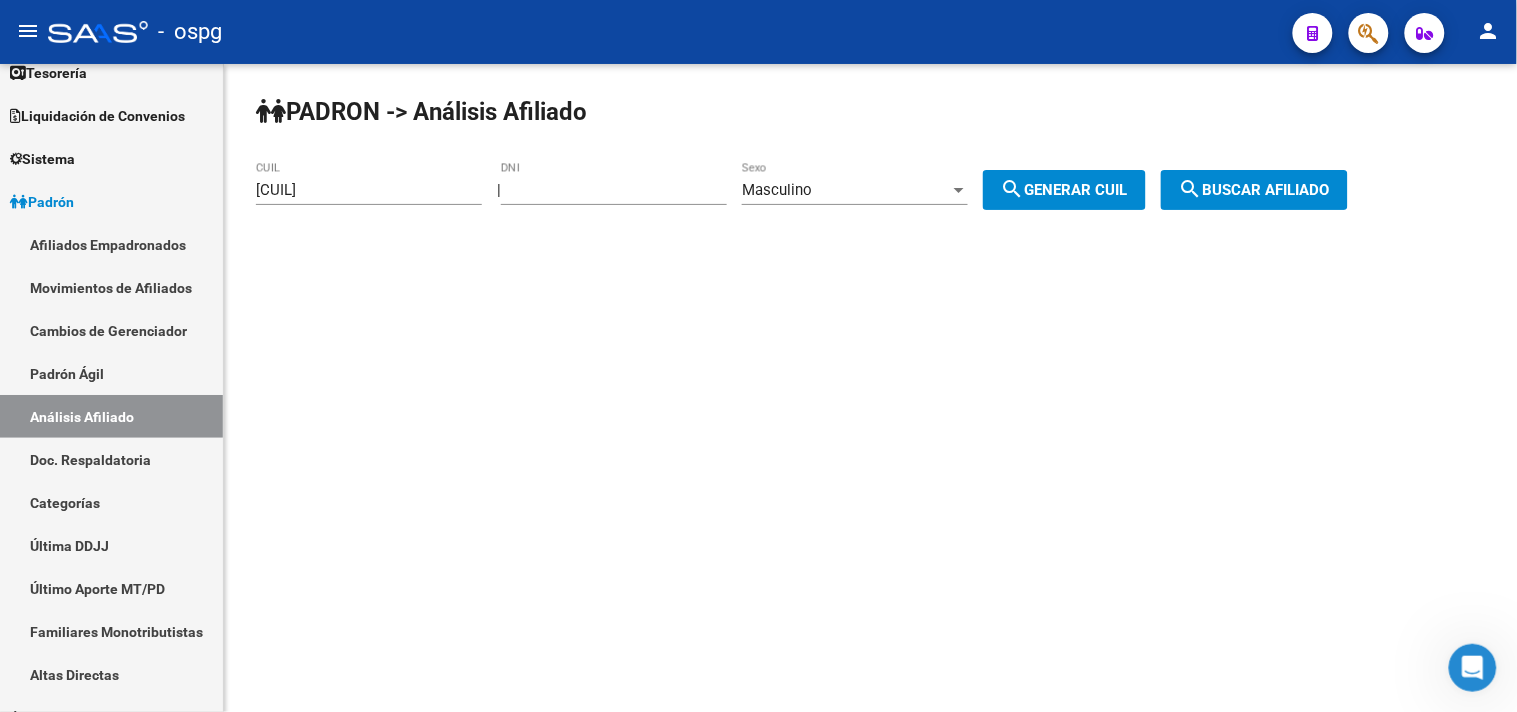 click on "PADRON -> Análisis Afiliado [CUIL] CUIL  |  [NUMBER] DNI Masculino Sexo search  Generar CUIL  search  Buscar afiliado" 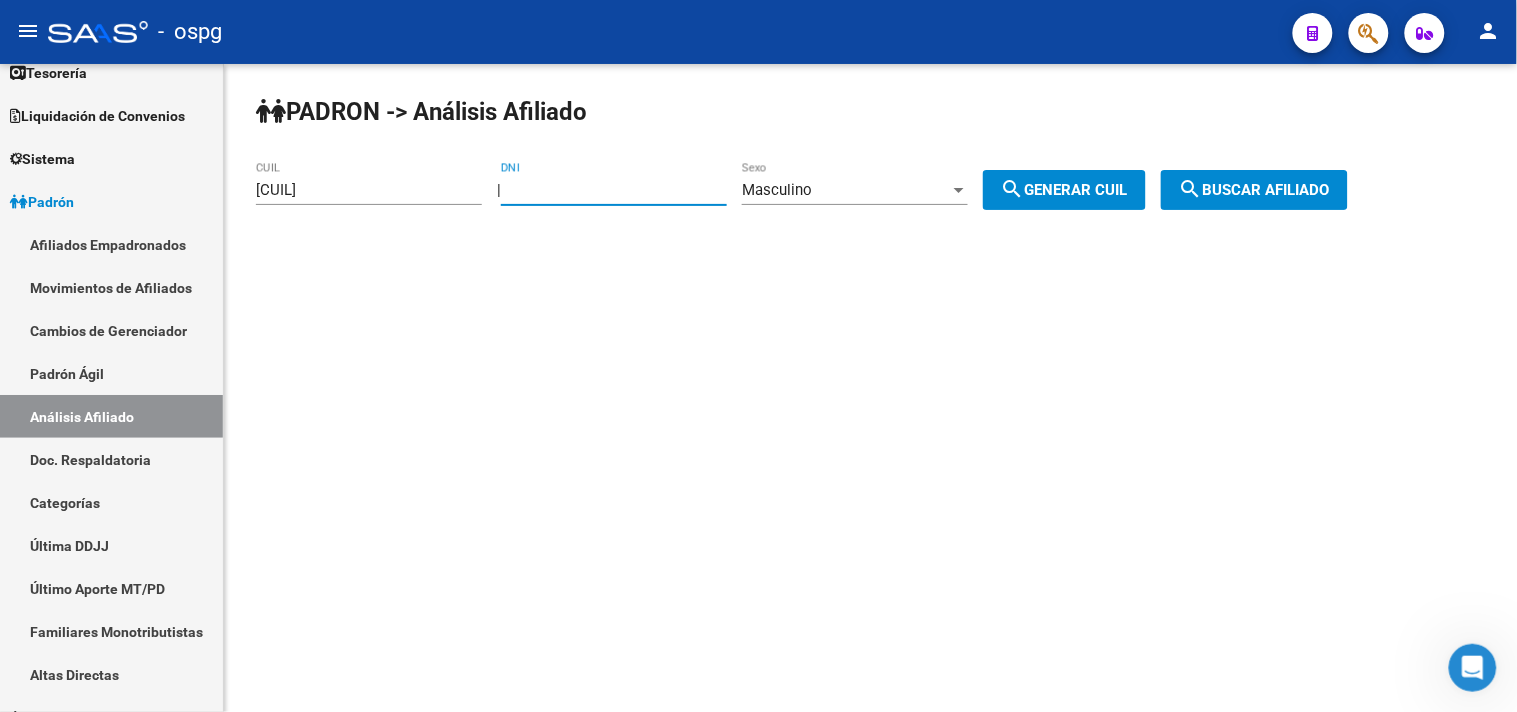drag, startPoint x: 475, startPoint y: 193, endPoint x: 487, endPoint y: 193, distance: 12 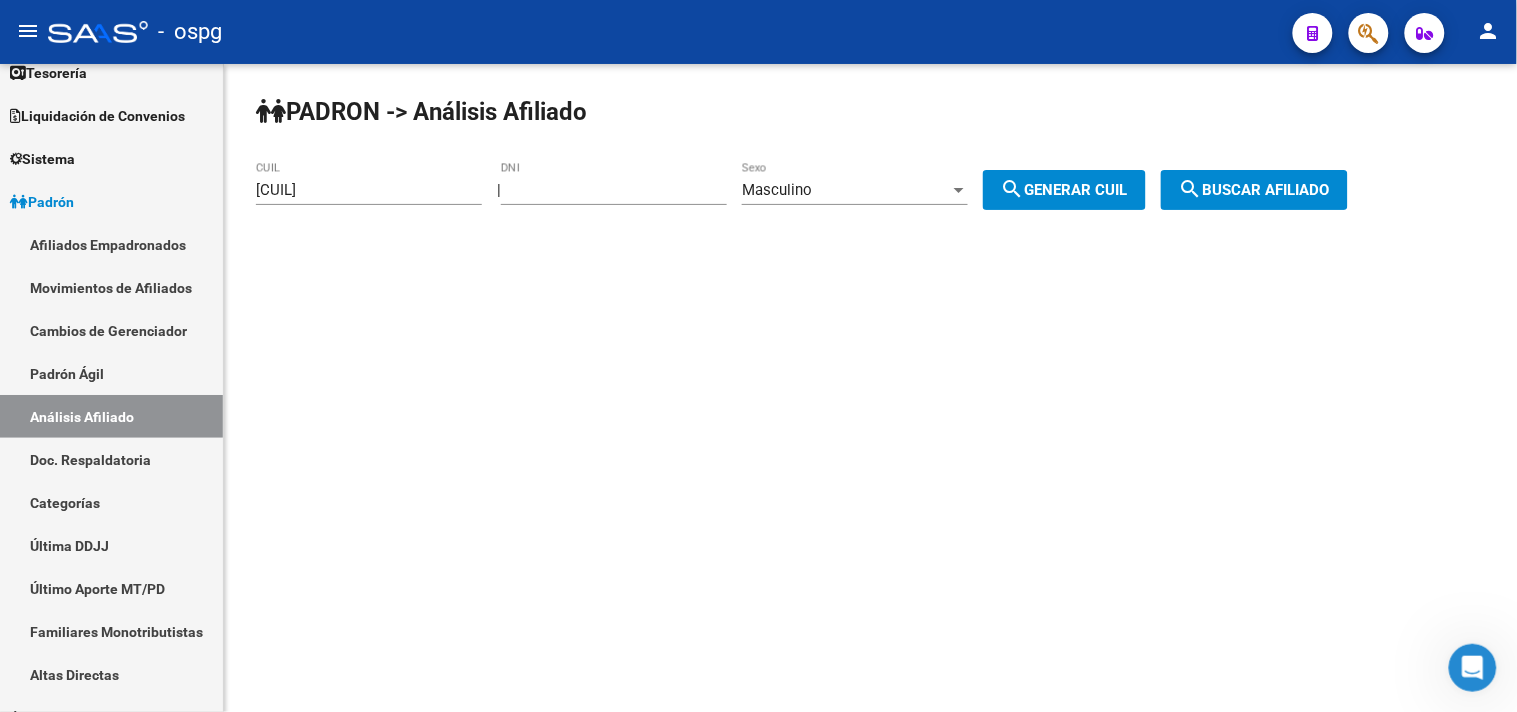 drag, startPoint x: 1314, startPoint y: 184, endPoint x: 1304, endPoint y: 181, distance: 10.440307 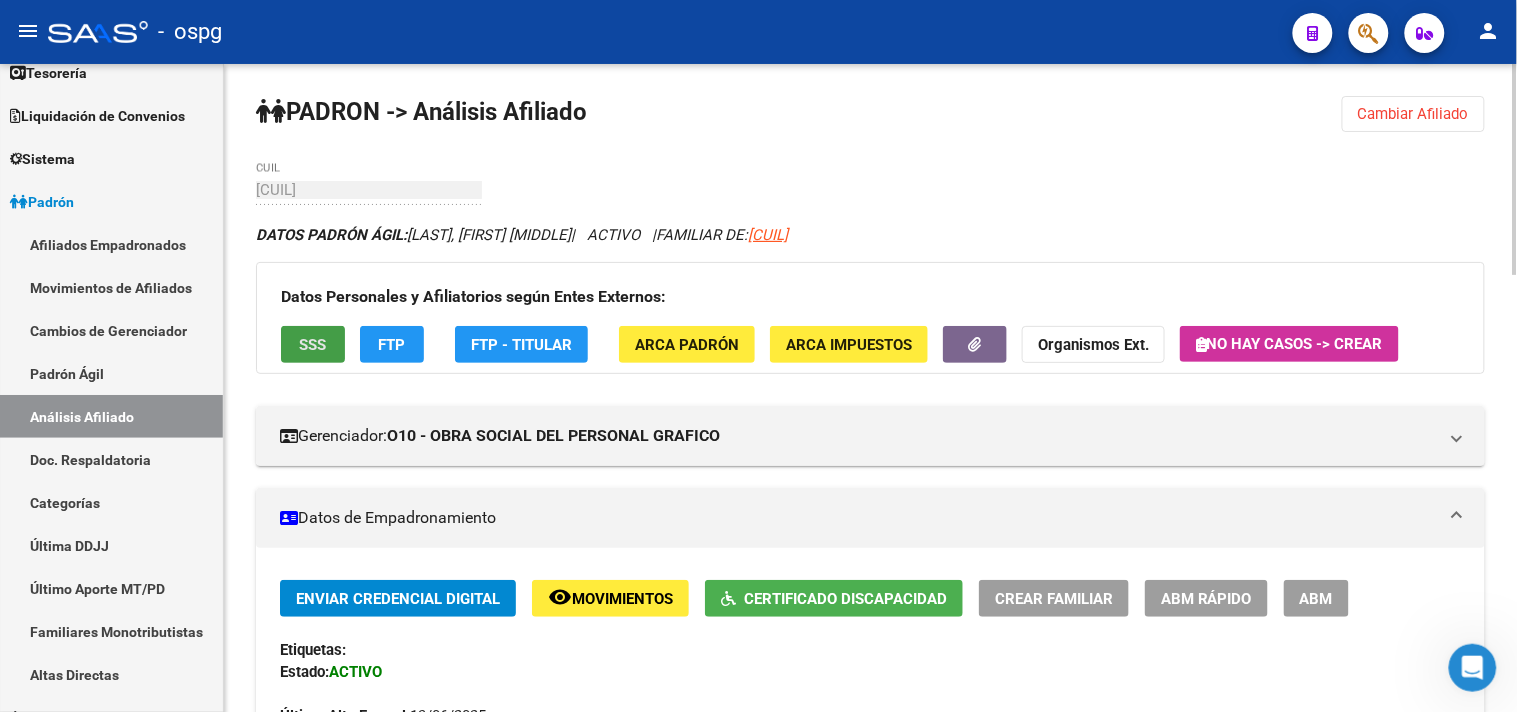 click on "SSS" 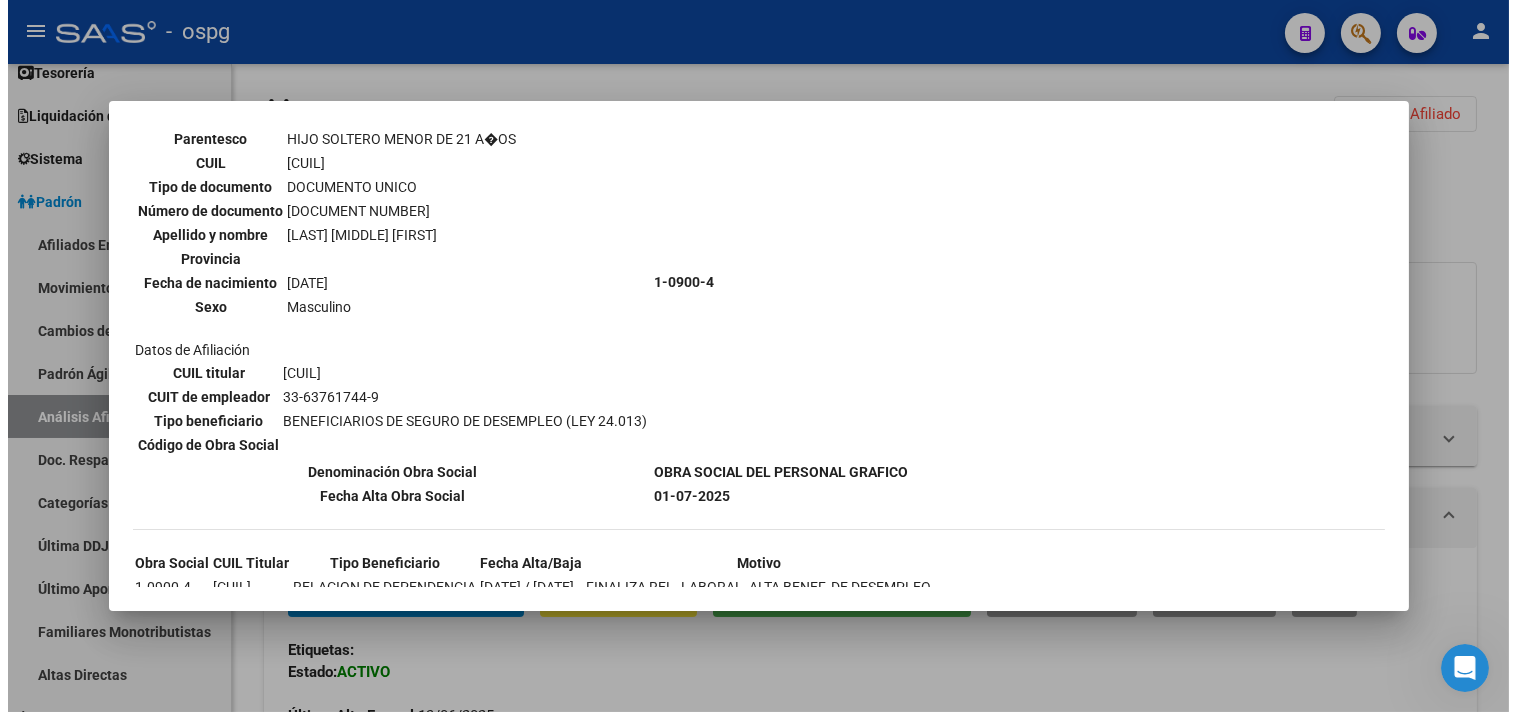 scroll, scrollTop: 608, scrollLeft: 0, axis: vertical 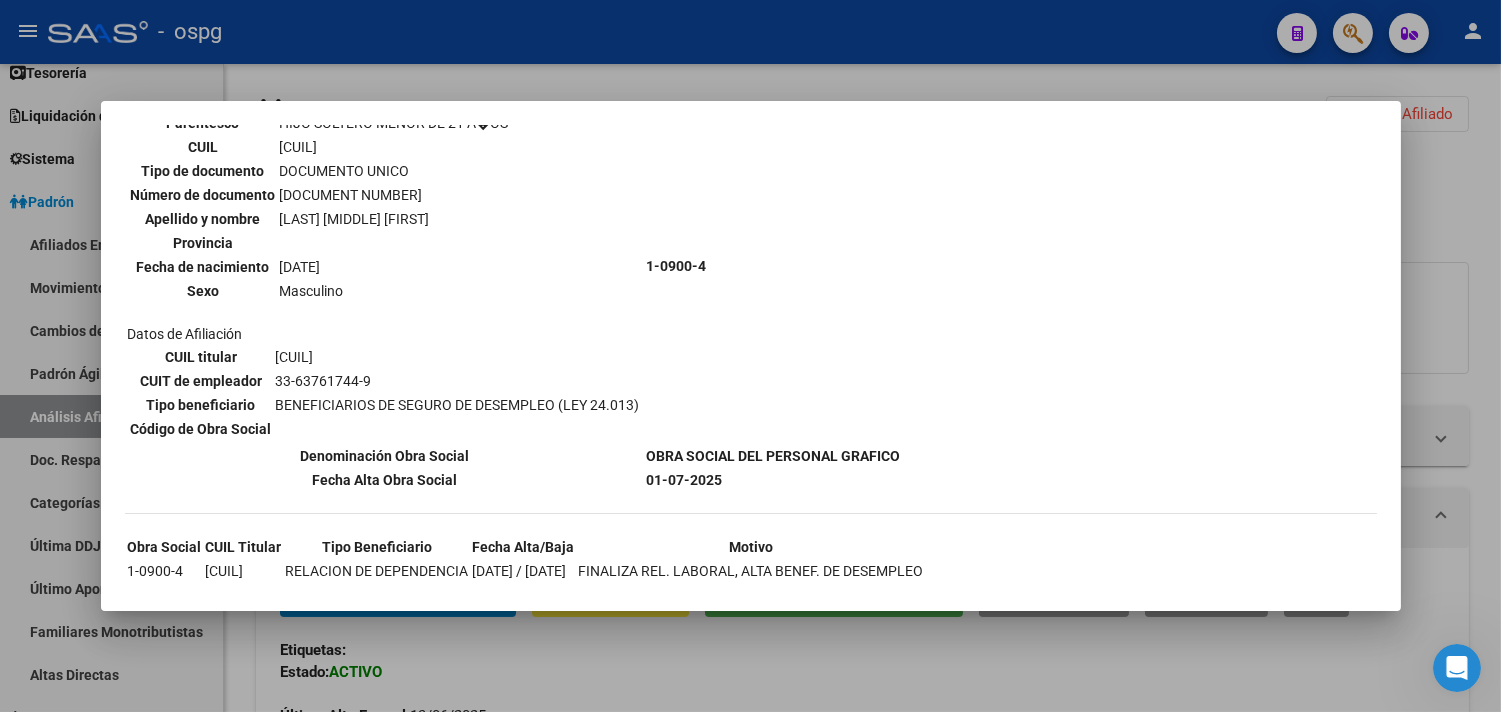click at bounding box center [750, 356] 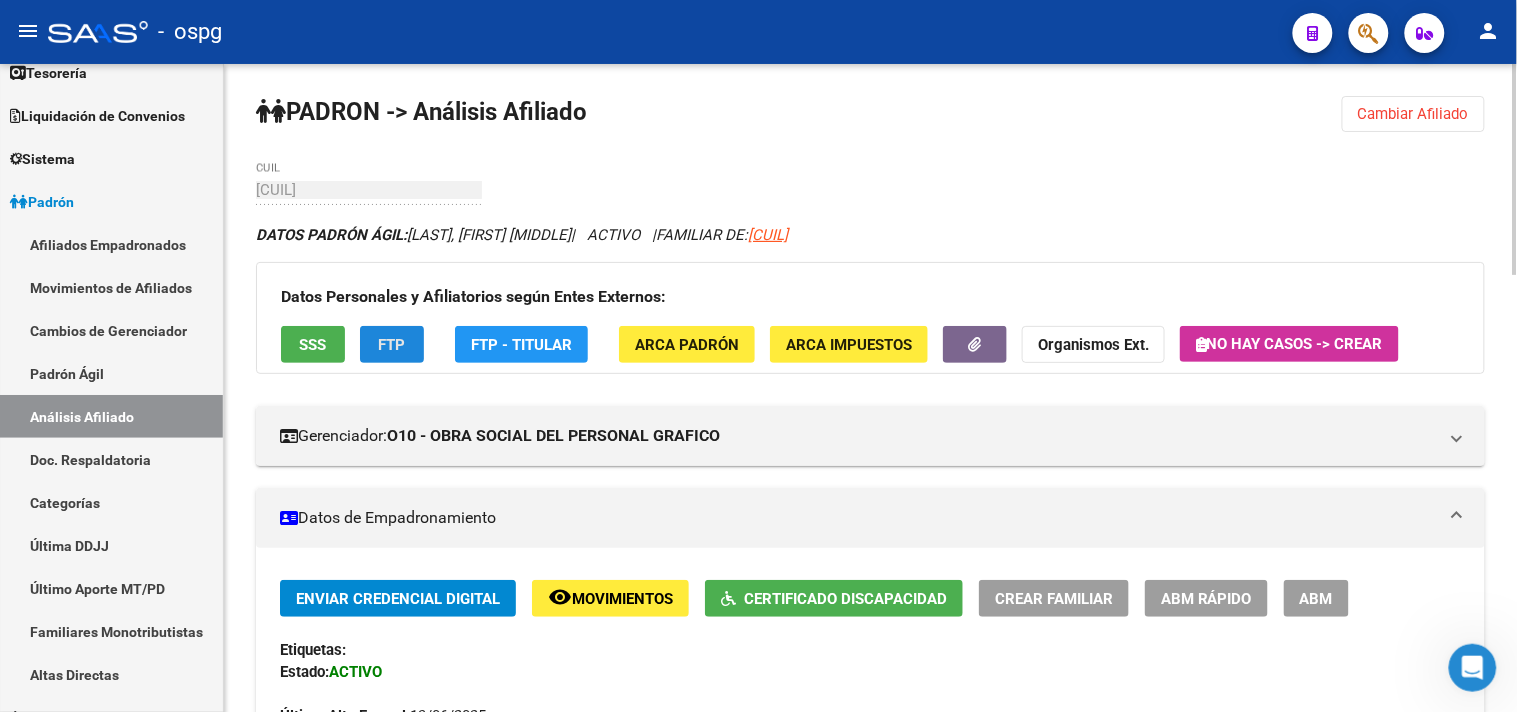 click on "FTP" 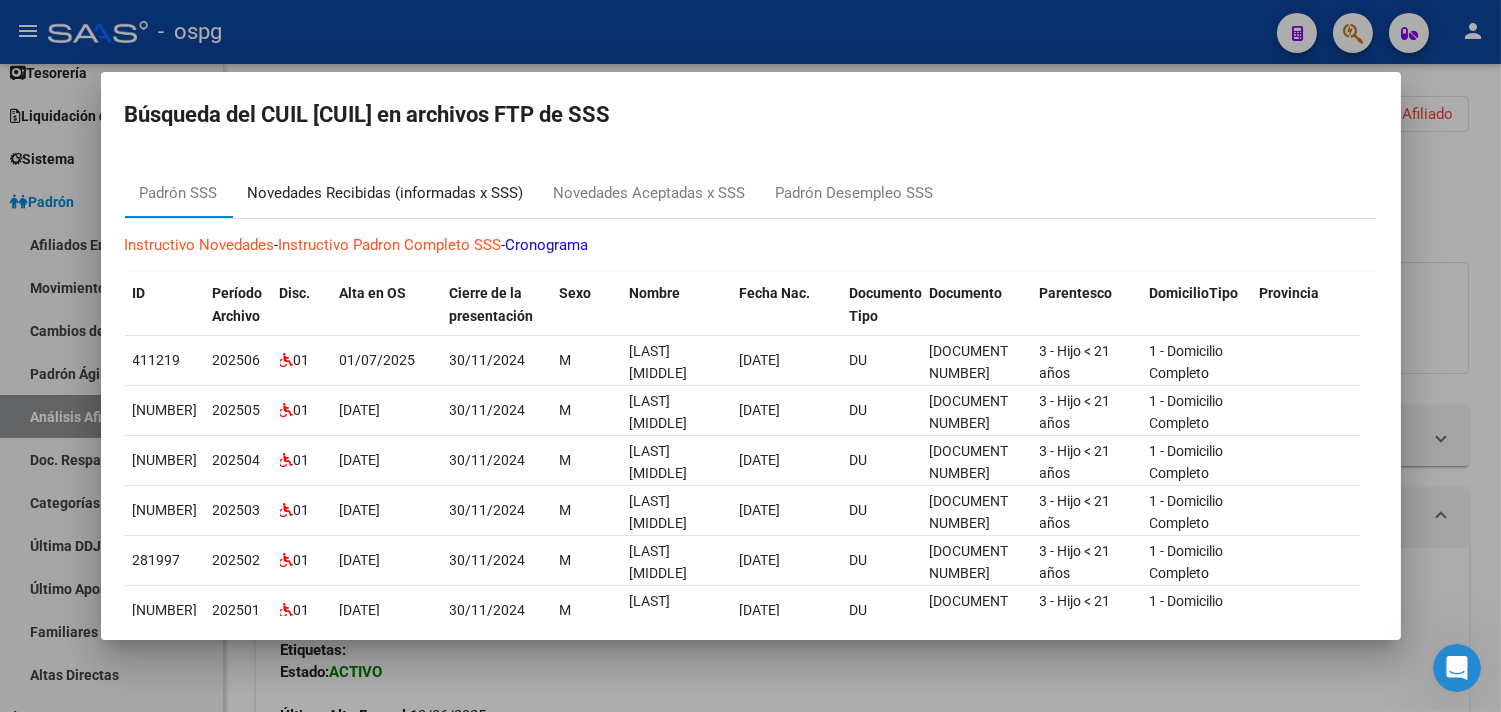 drag, startPoint x: 374, startPoint y: 187, endPoint x: 438, endPoint y: 184, distance: 64.070274 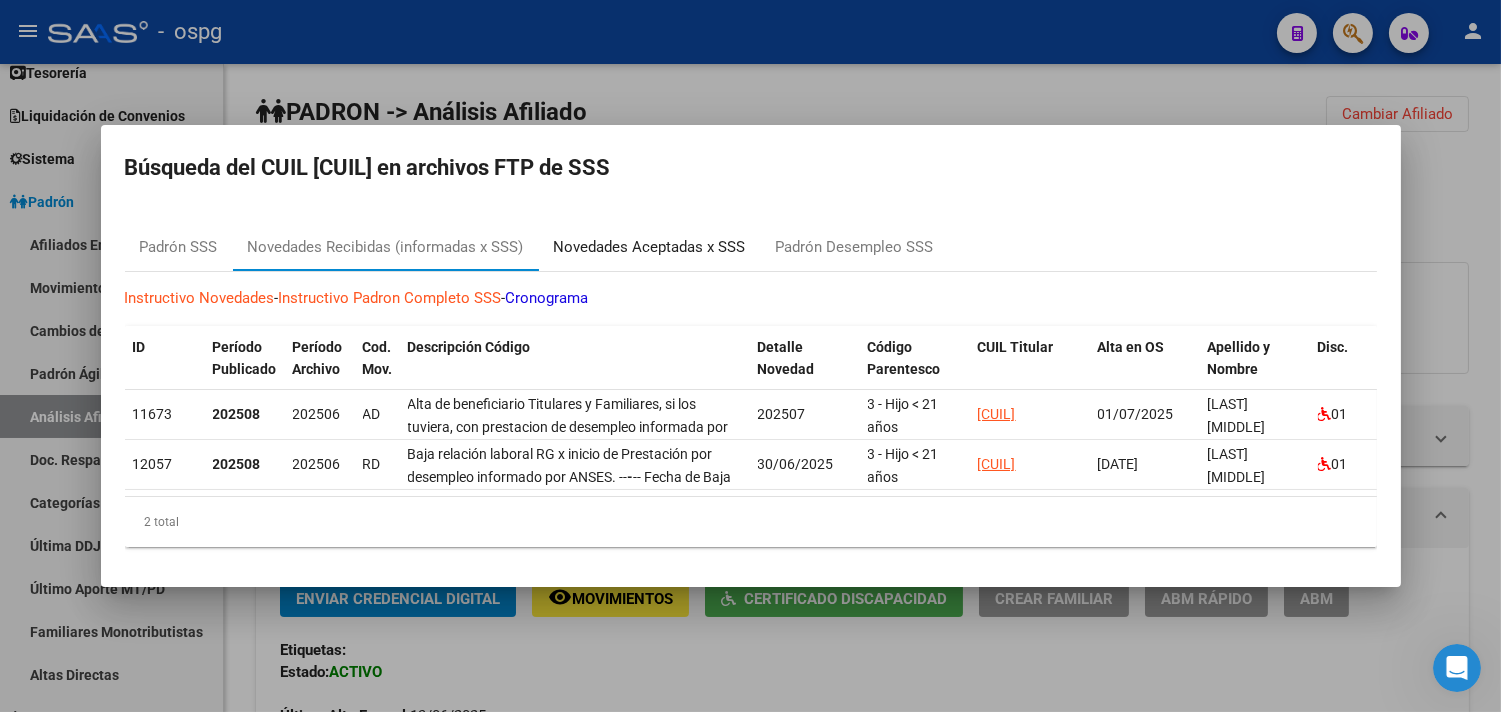 drag, startPoint x: 656, startPoint y: 228, endPoint x: 817, endPoint y: 224, distance: 161.04968 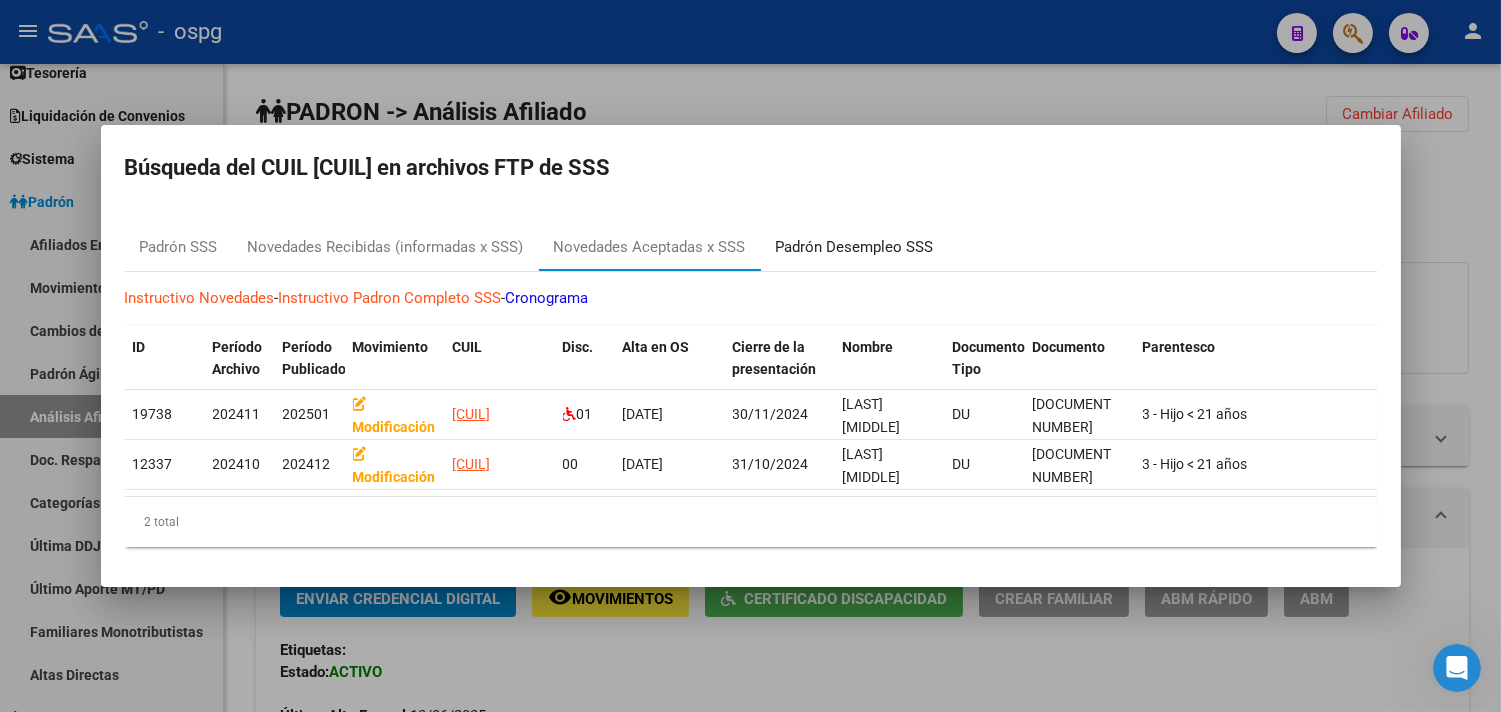 click on "Padrón Desempleo SSS" at bounding box center (855, 247) 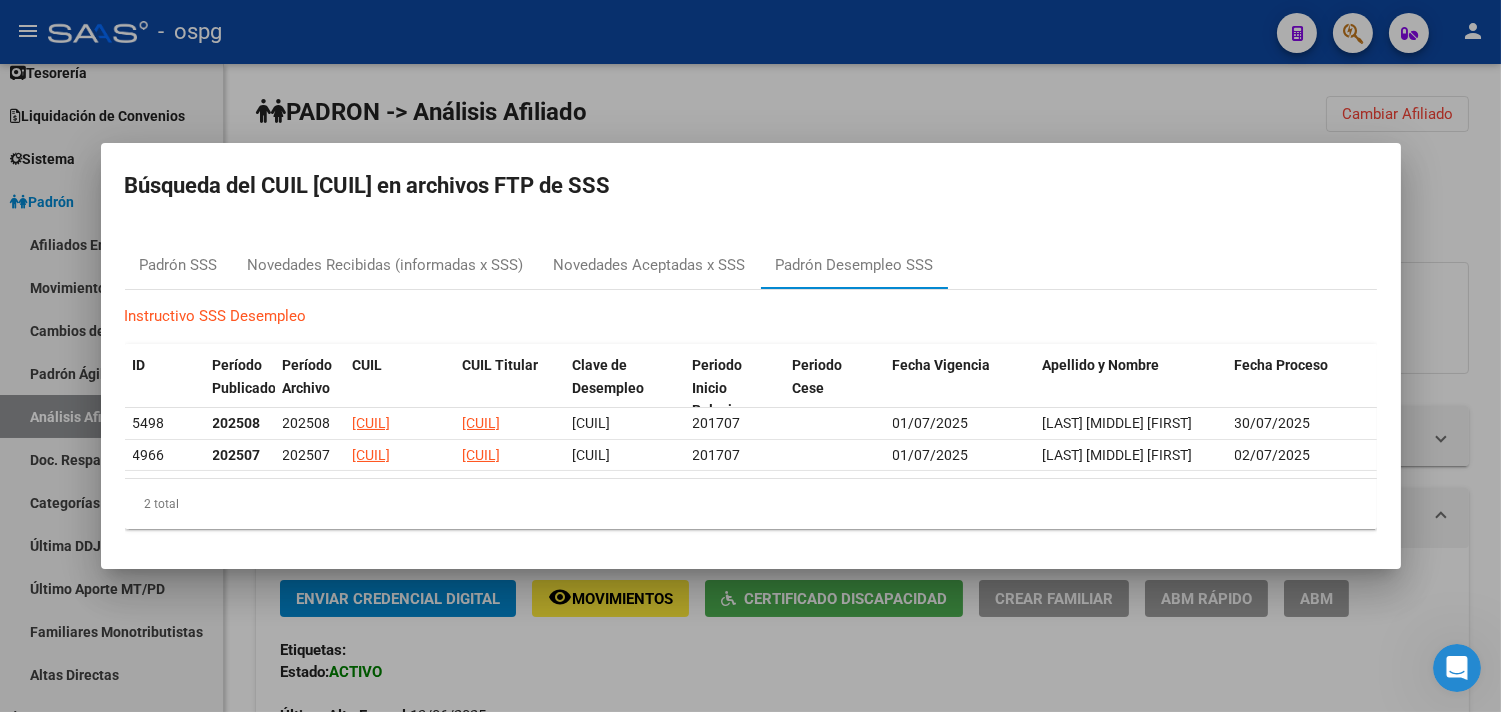 click at bounding box center [750, 356] 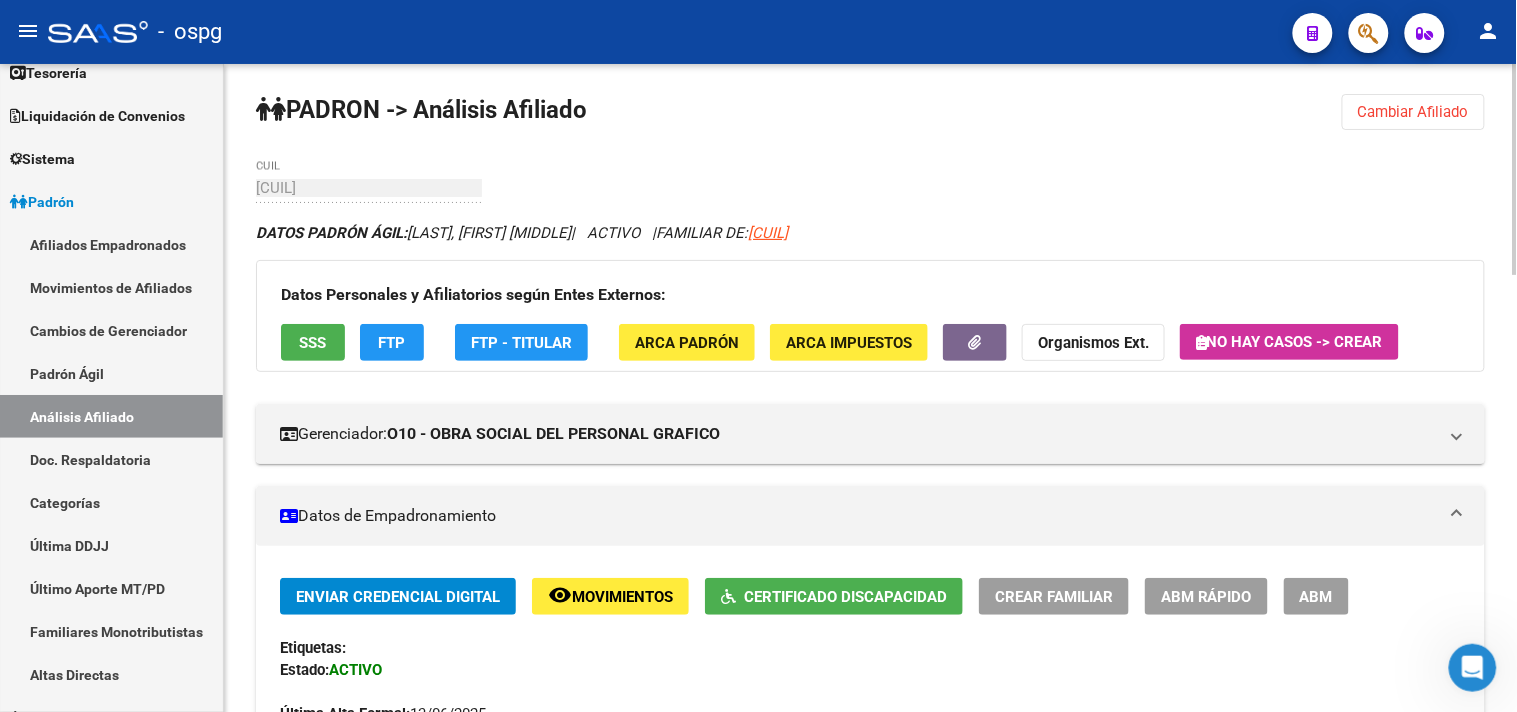 scroll, scrollTop: 0, scrollLeft: 0, axis: both 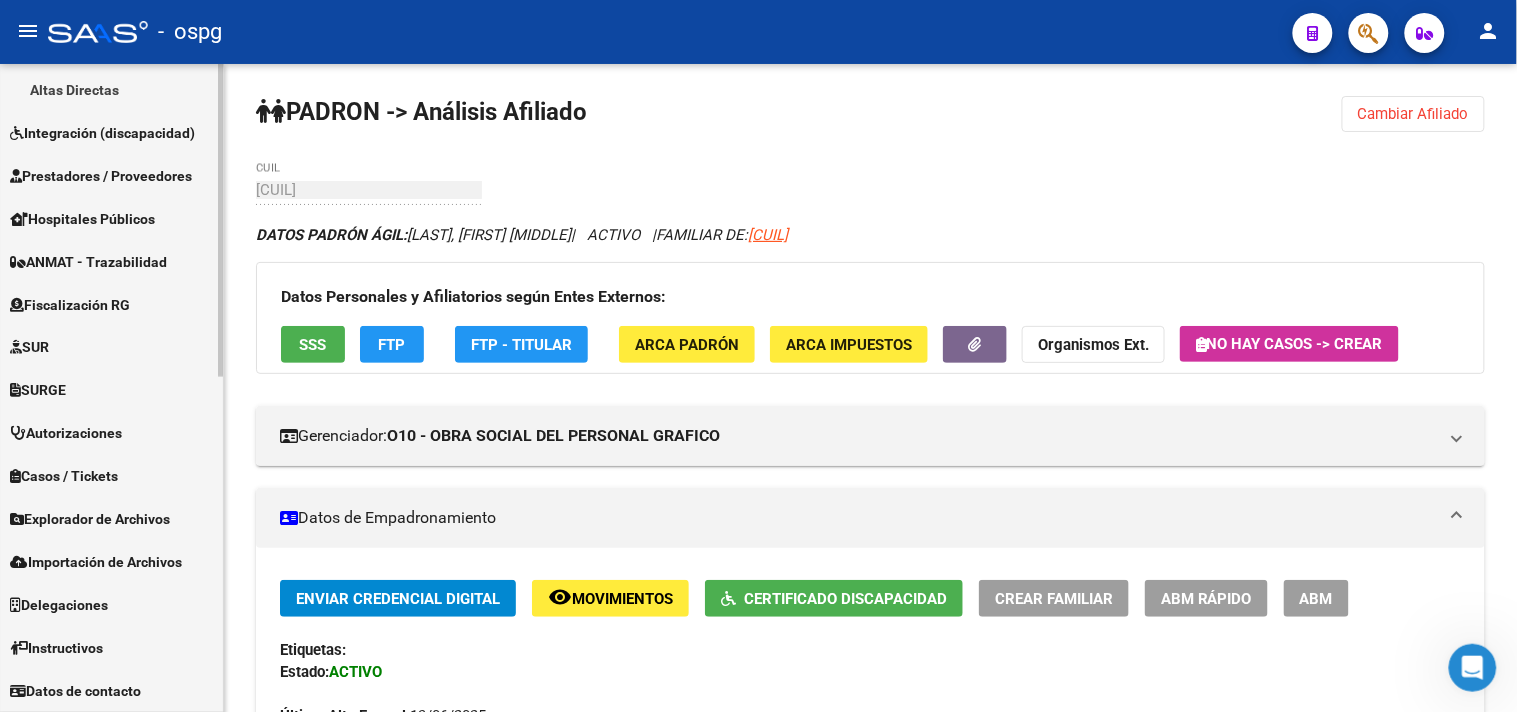 click on "Explorador de Archivos" at bounding box center (90, 520) 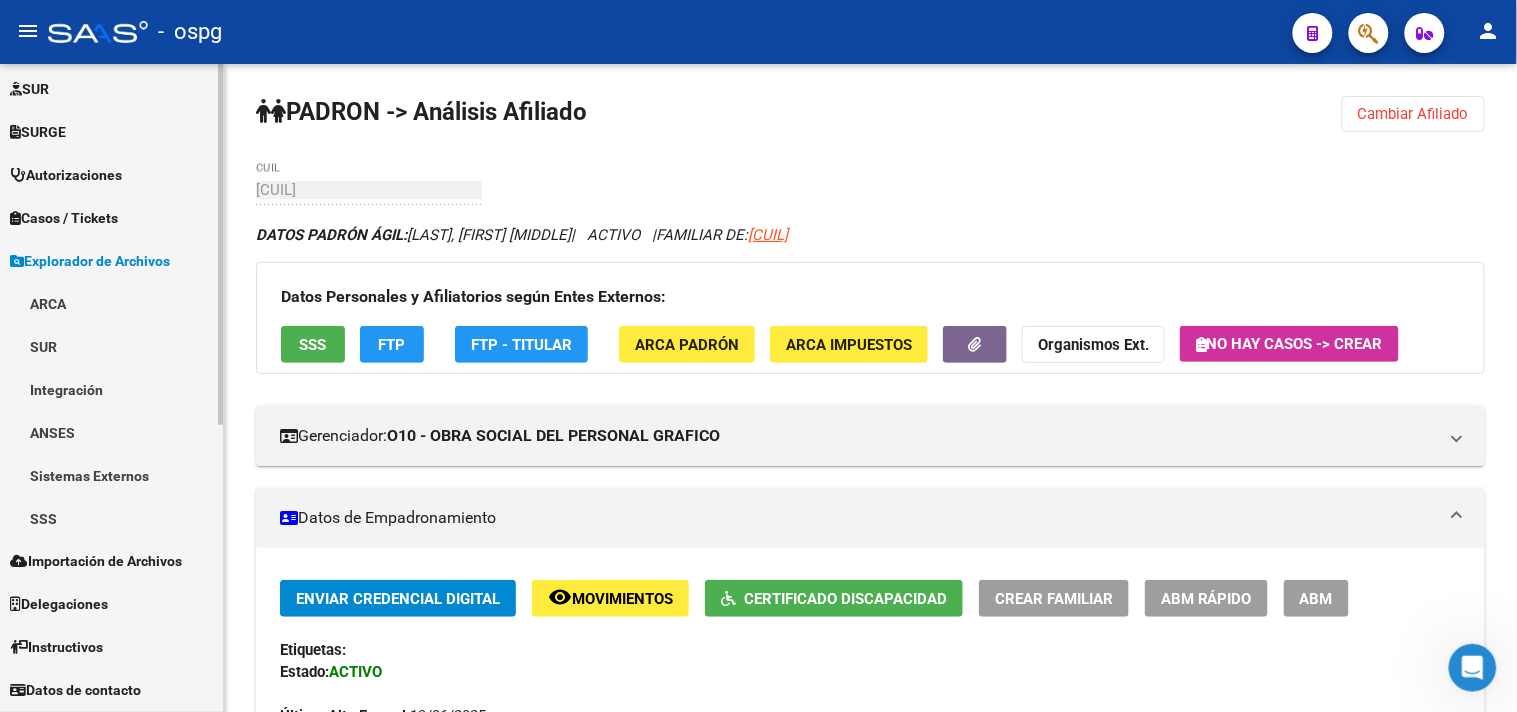scroll, scrollTop: 477, scrollLeft: 0, axis: vertical 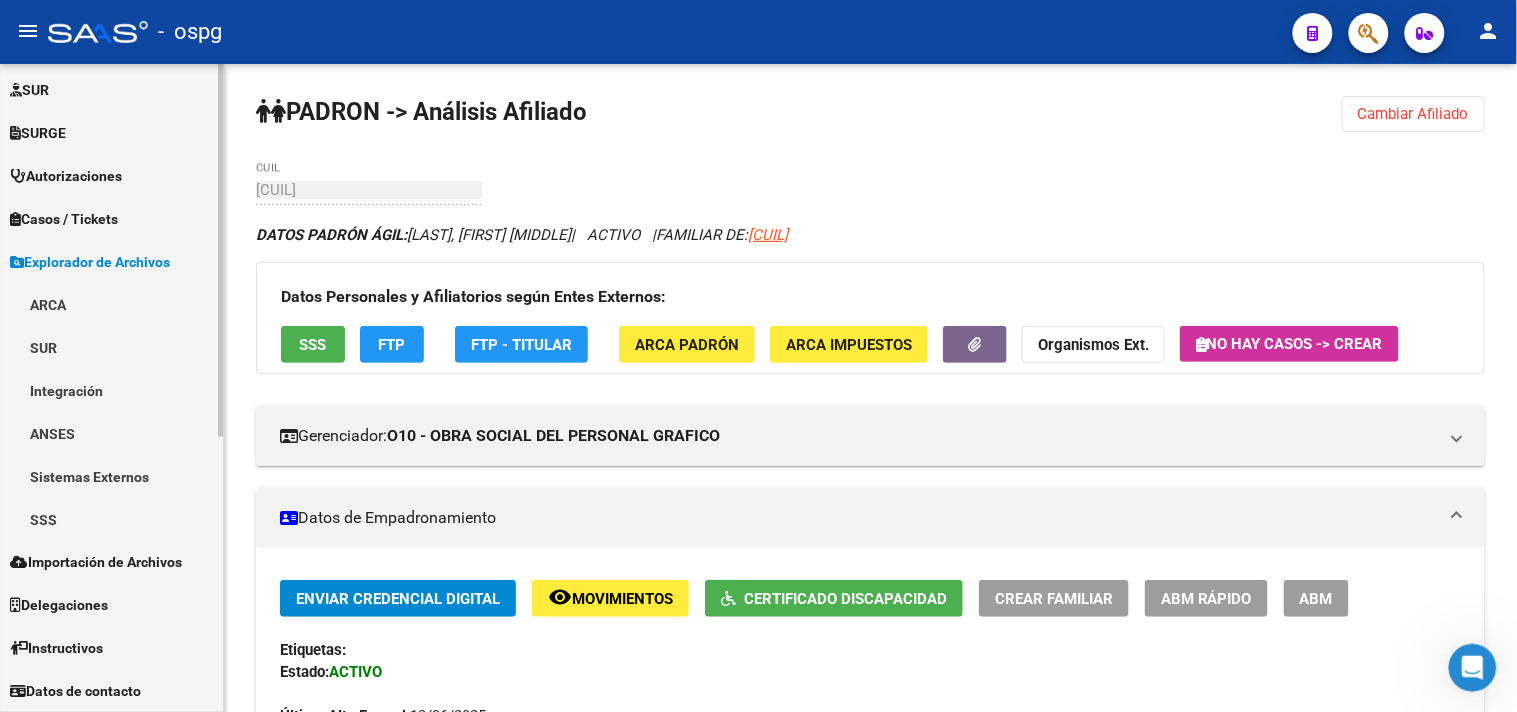 click on "Integración" at bounding box center [111, 390] 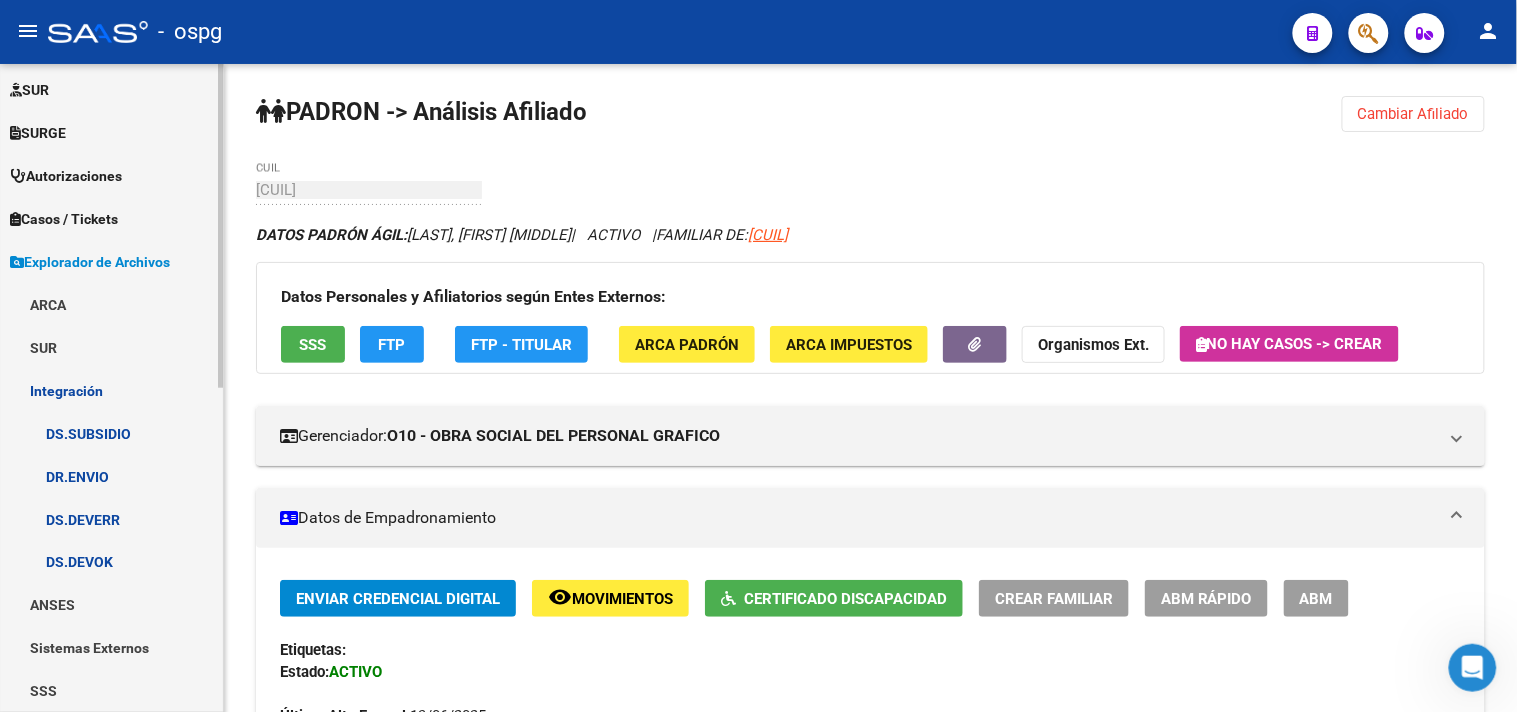 click on "DS.DEVOK" at bounding box center [111, 562] 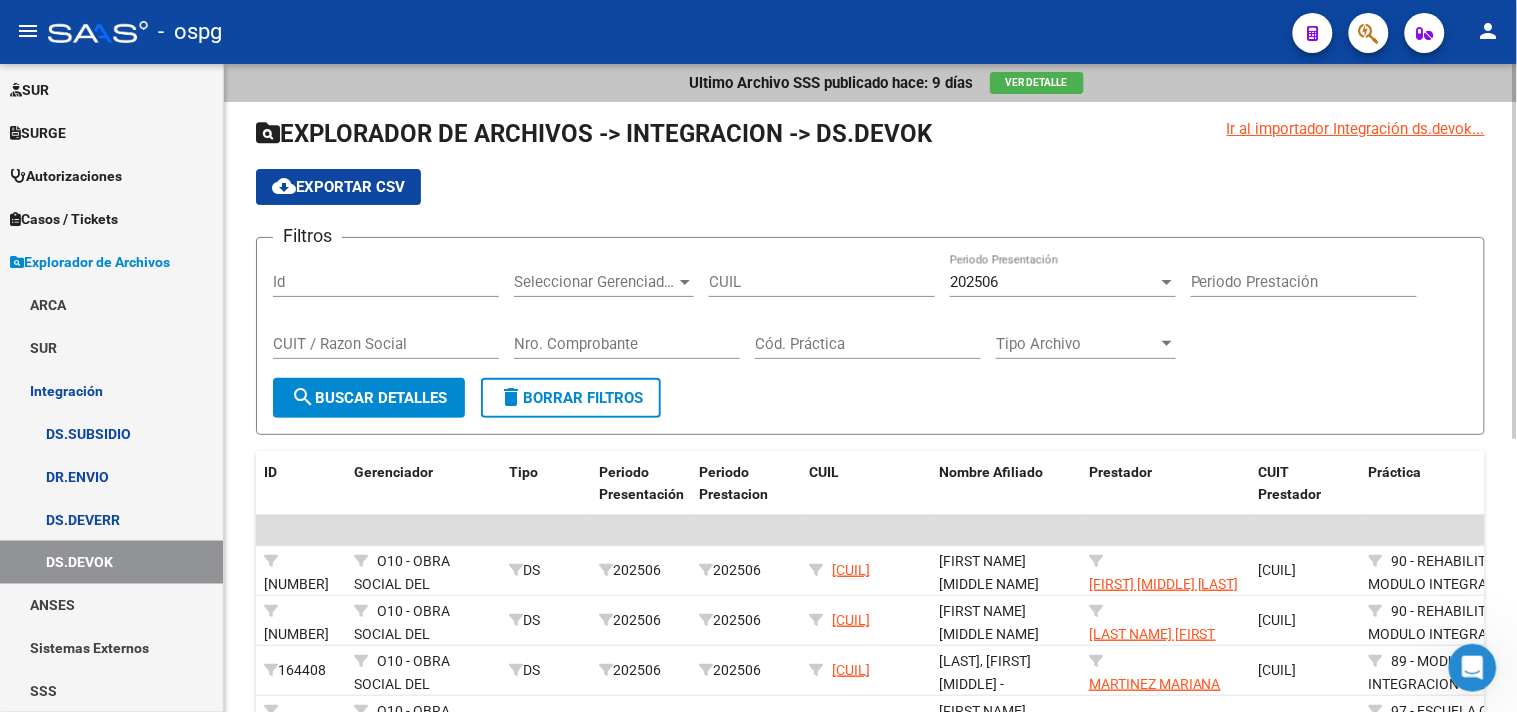 click on "202506" at bounding box center (1054, 282) 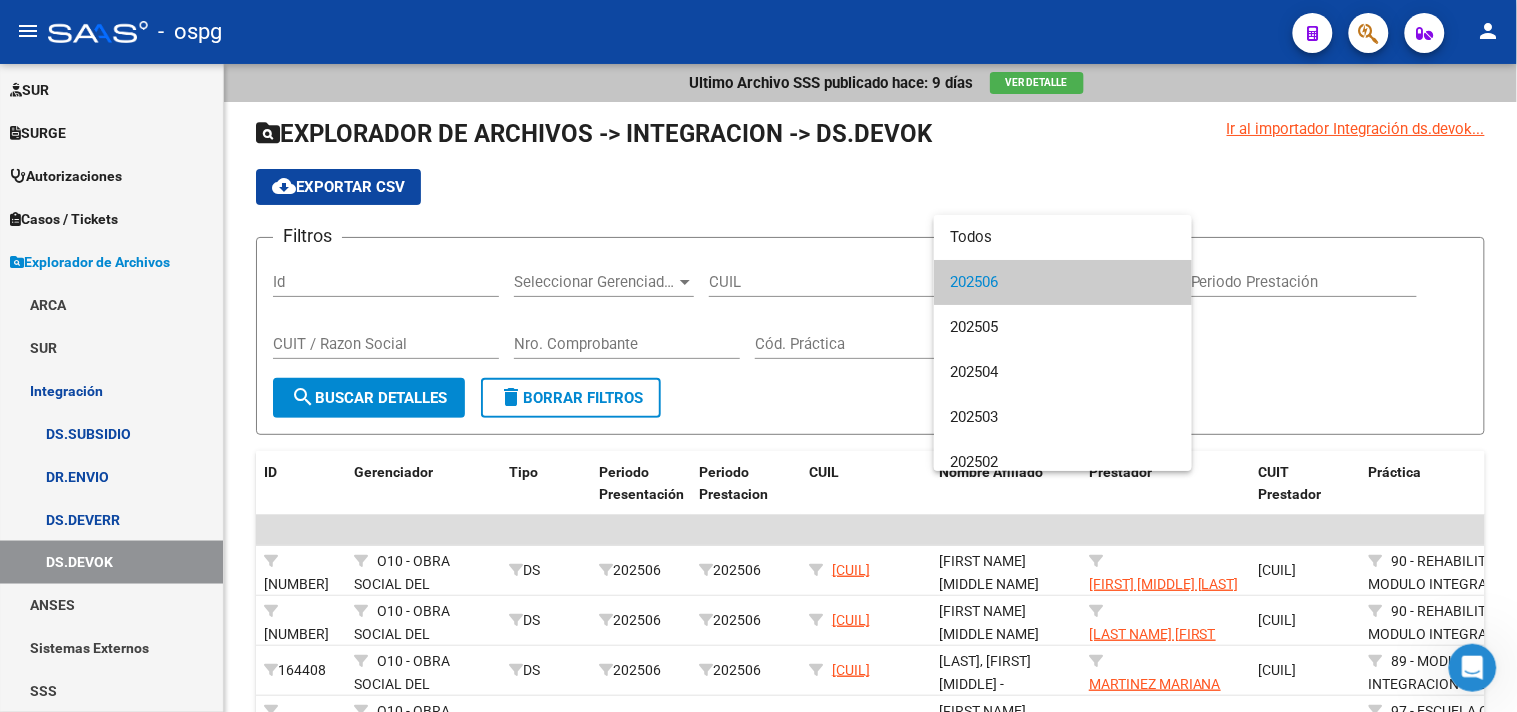 click on "202506" at bounding box center [1063, 282] 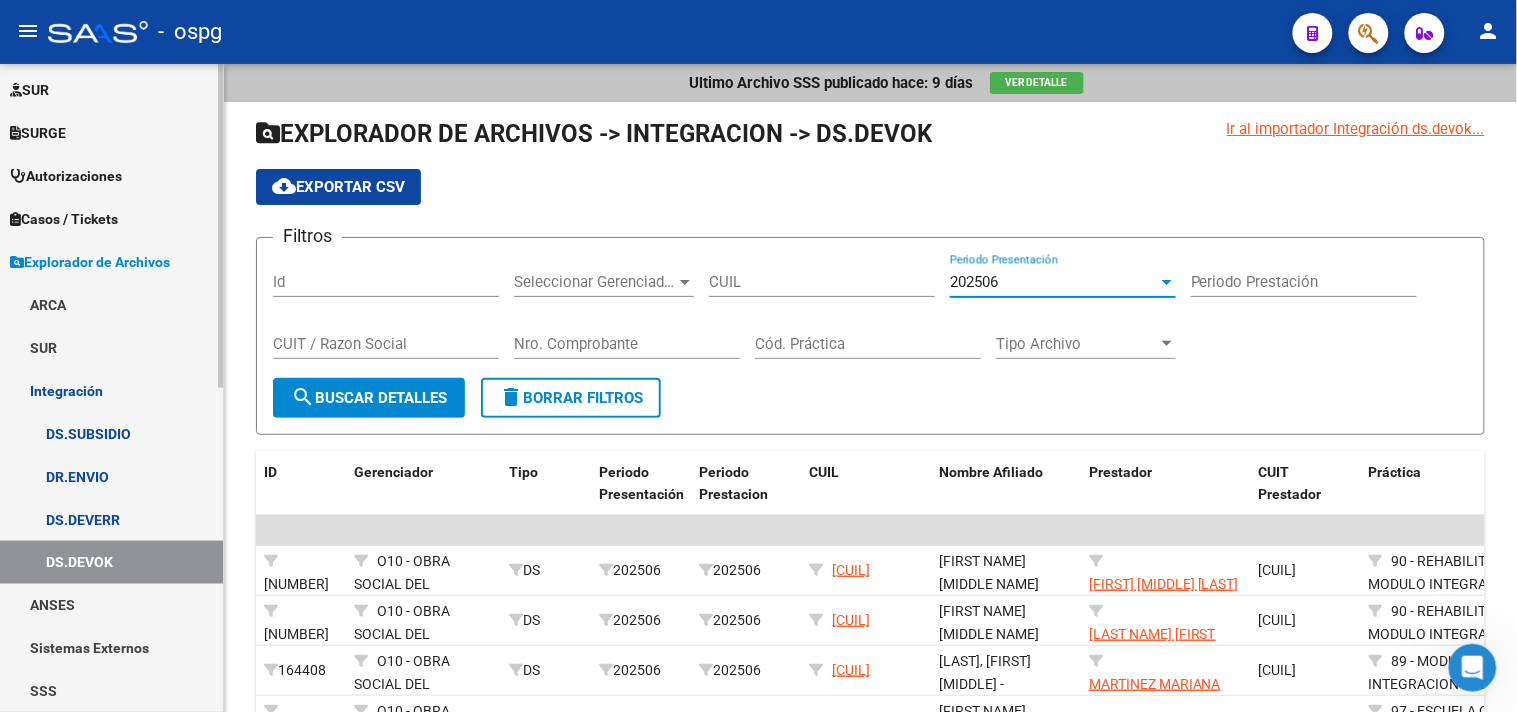 click on "DS.DEVERR" at bounding box center (111, 519) 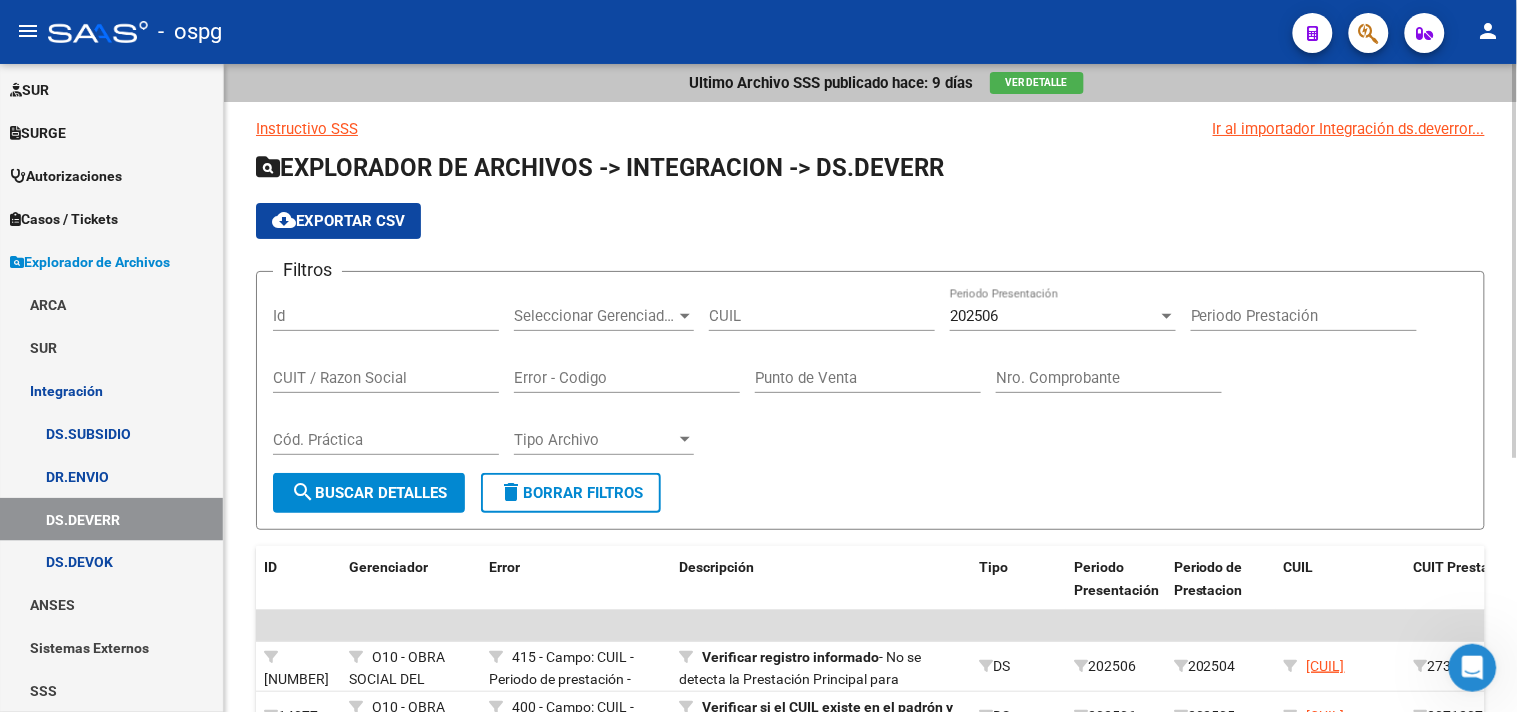 click on "Error - Codigo" 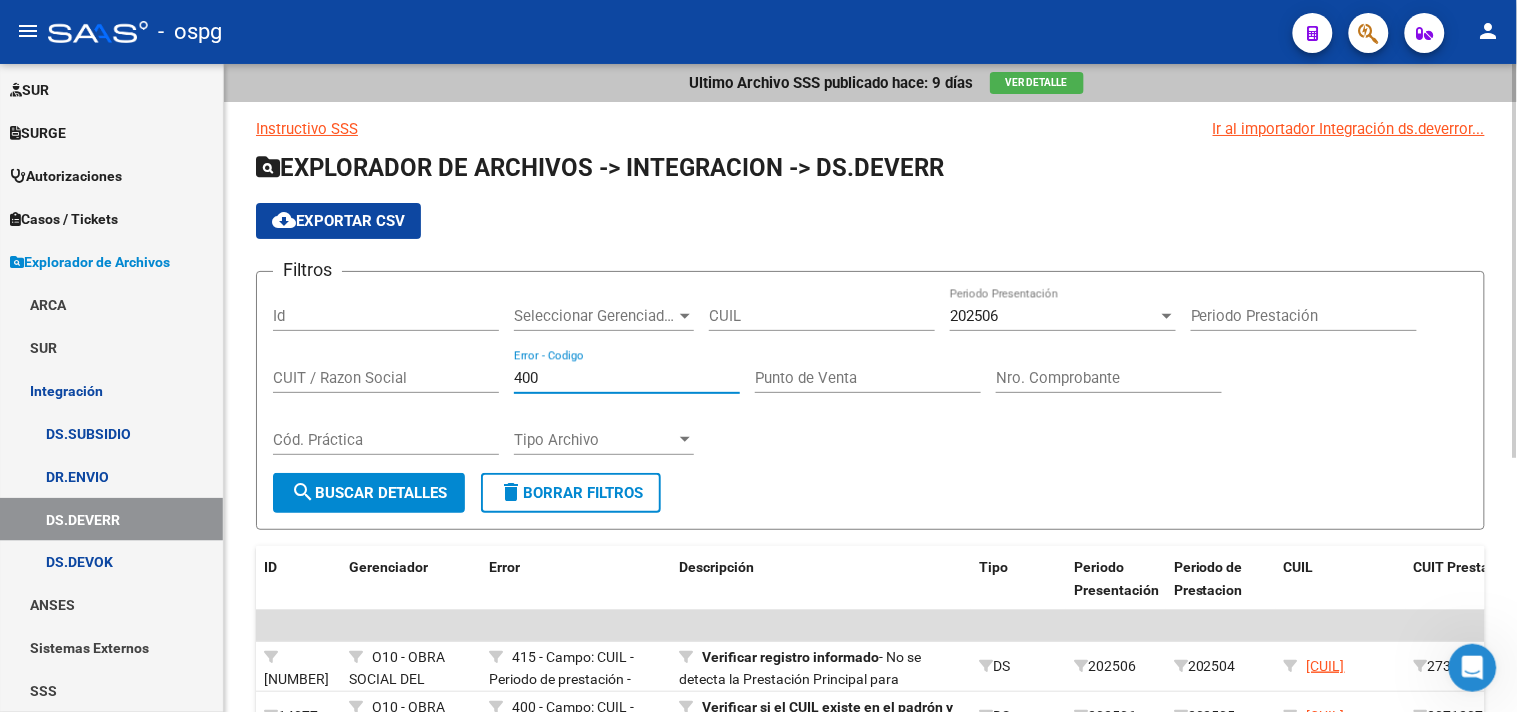 type on "400" 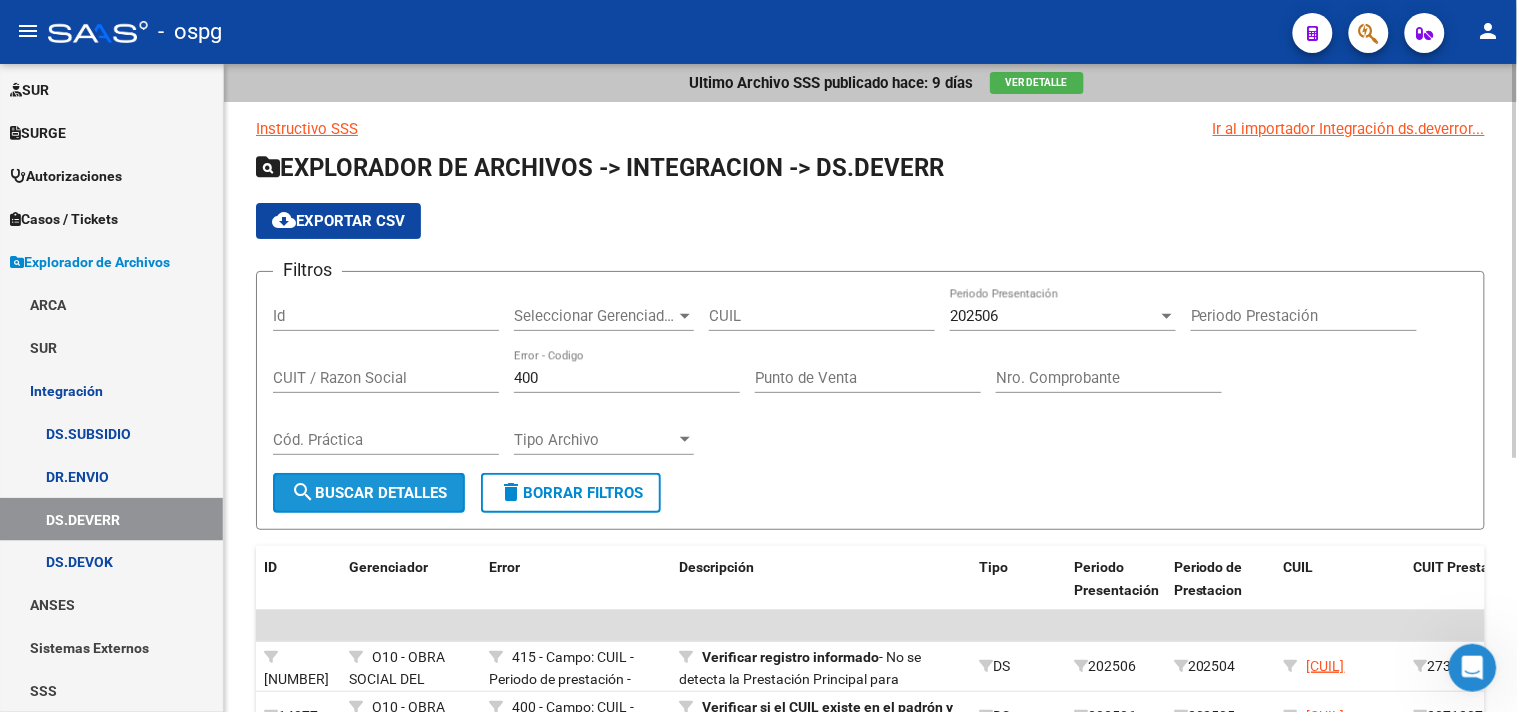 drag, startPoint x: 386, startPoint y: 491, endPoint x: 517, endPoint y: 487, distance: 131.06105 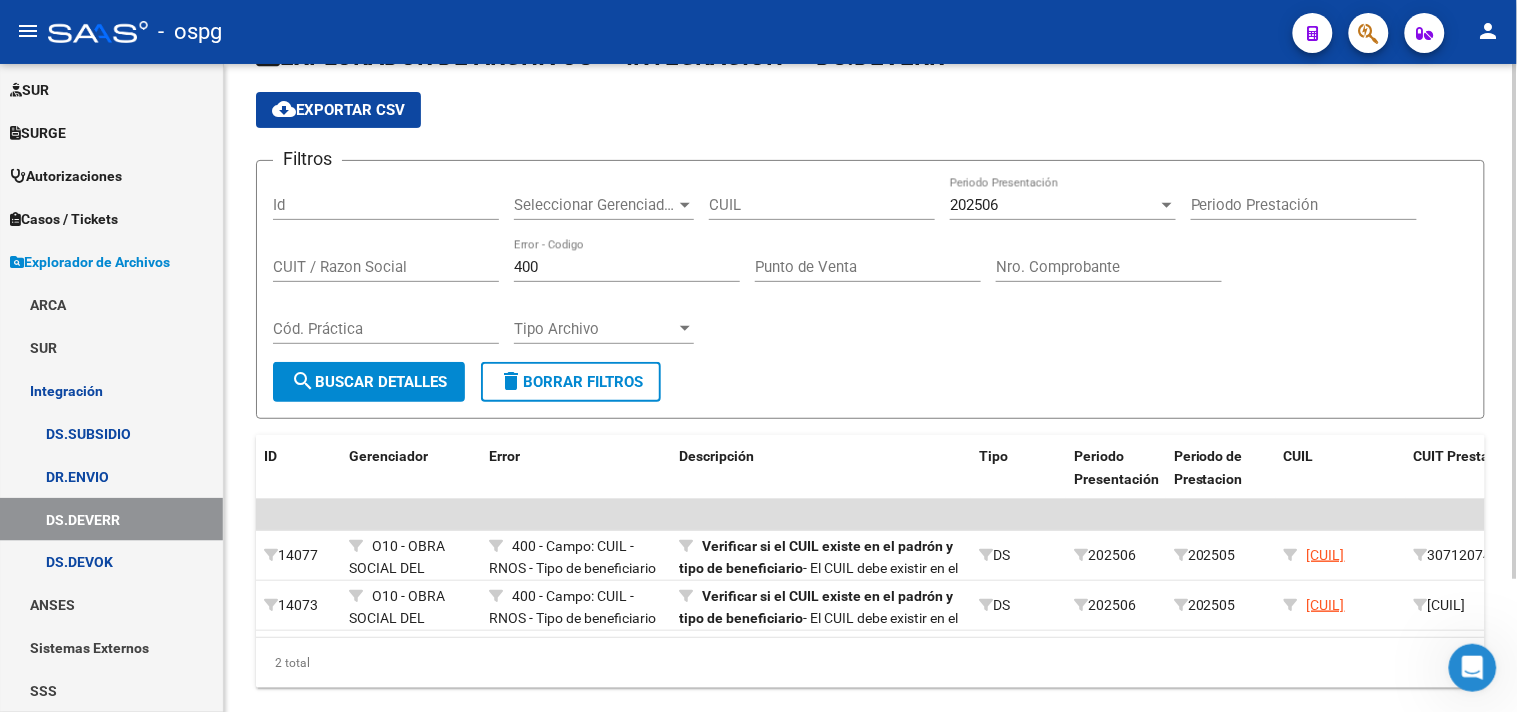 scroll, scrollTop: 167, scrollLeft: 0, axis: vertical 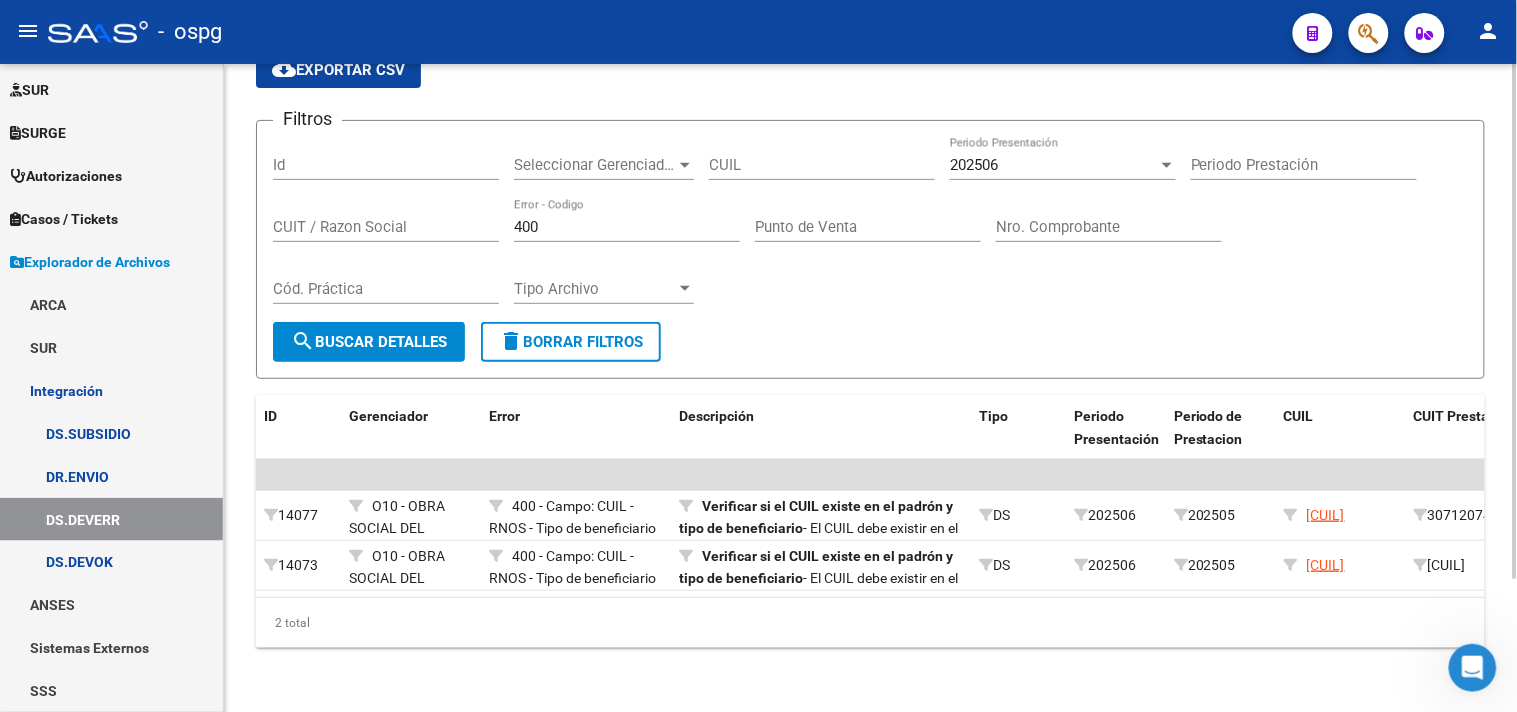drag, startPoint x: 520, startPoint y: 212, endPoint x: 391, endPoint y: 202, distance: 129.38702 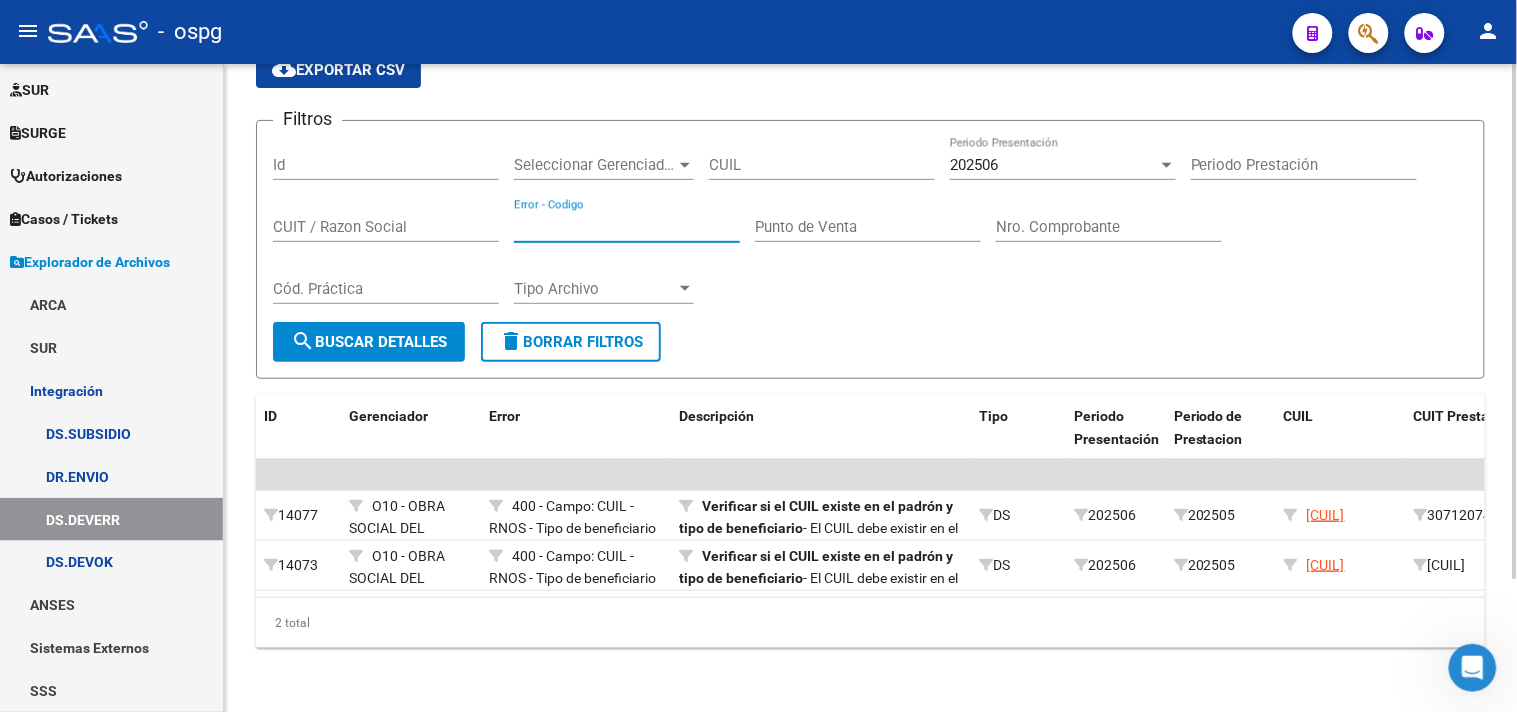 type 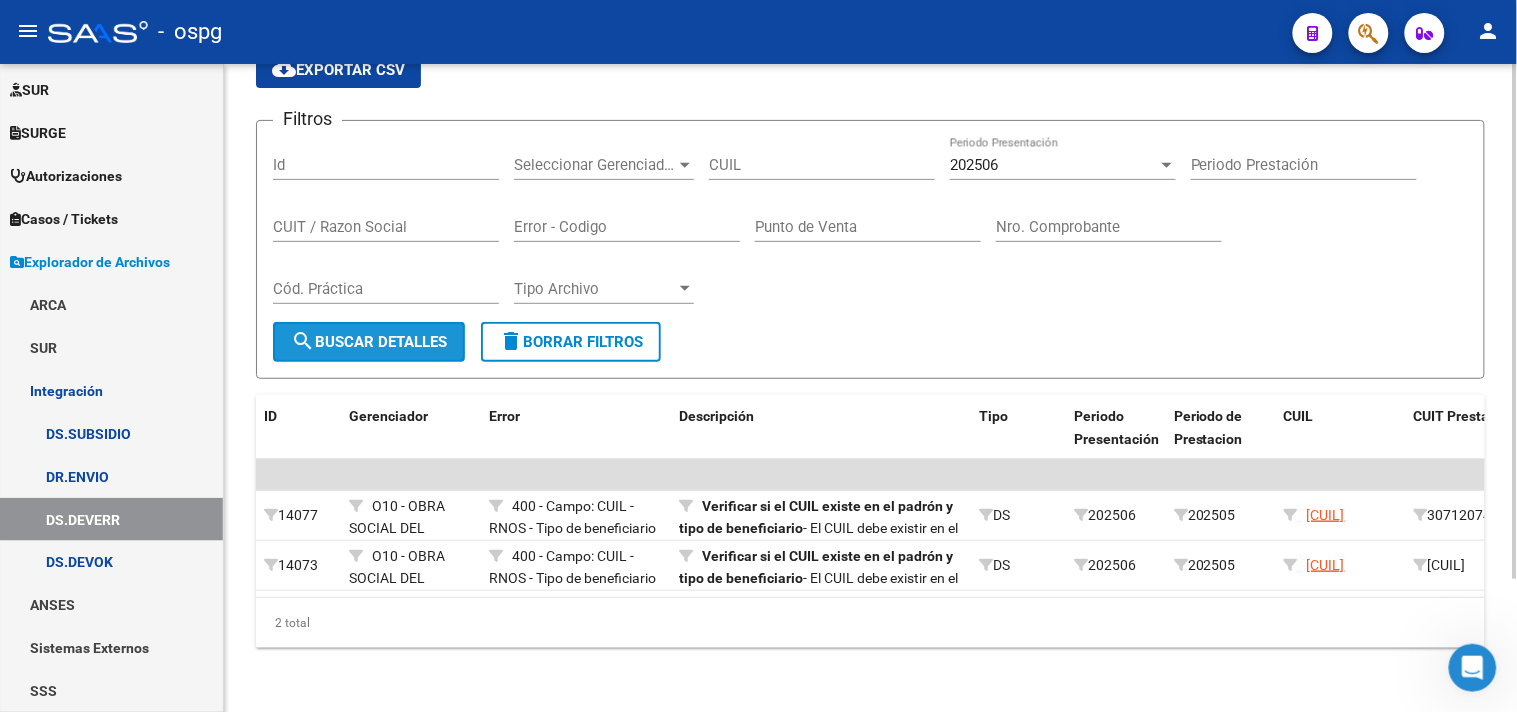 click on "search  Buscar Detalles" 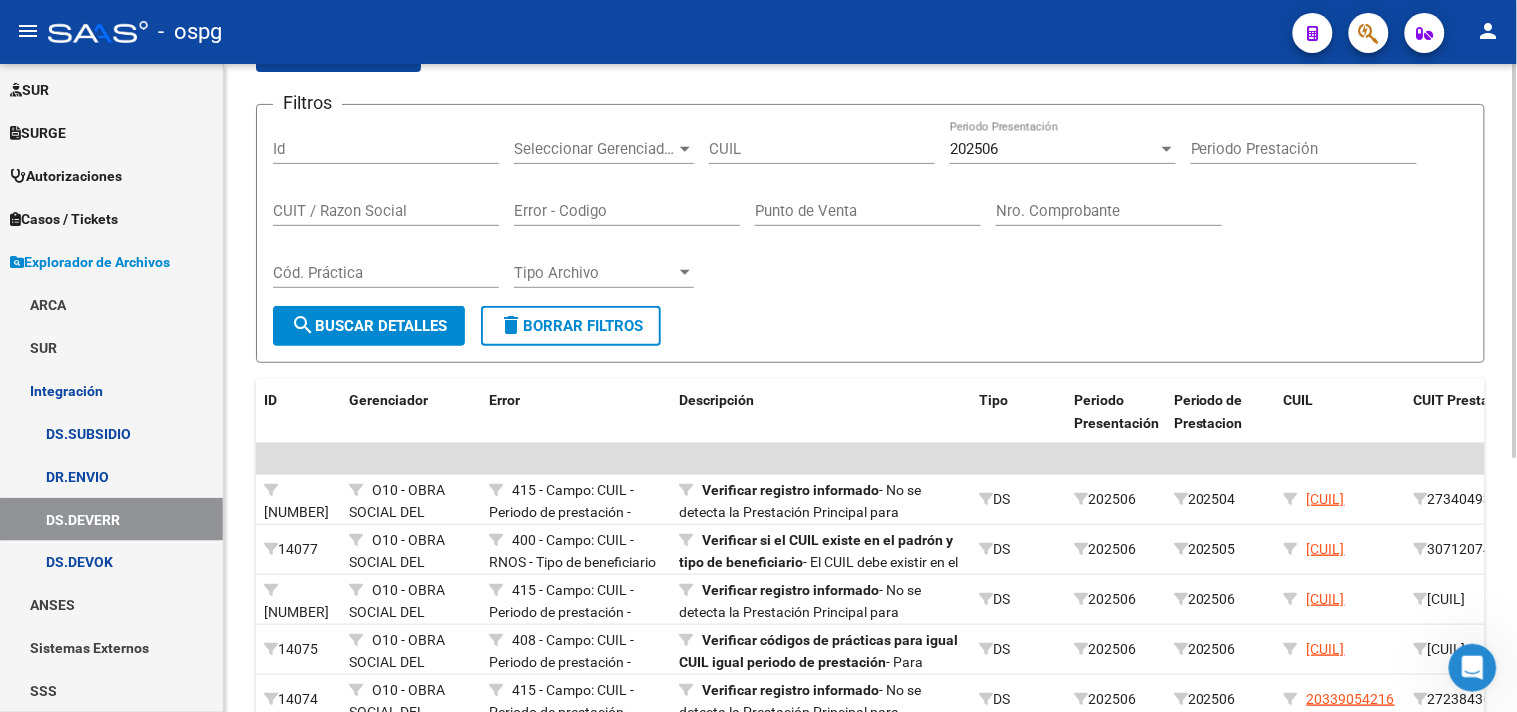 click on "202506 Periodo Presentación" 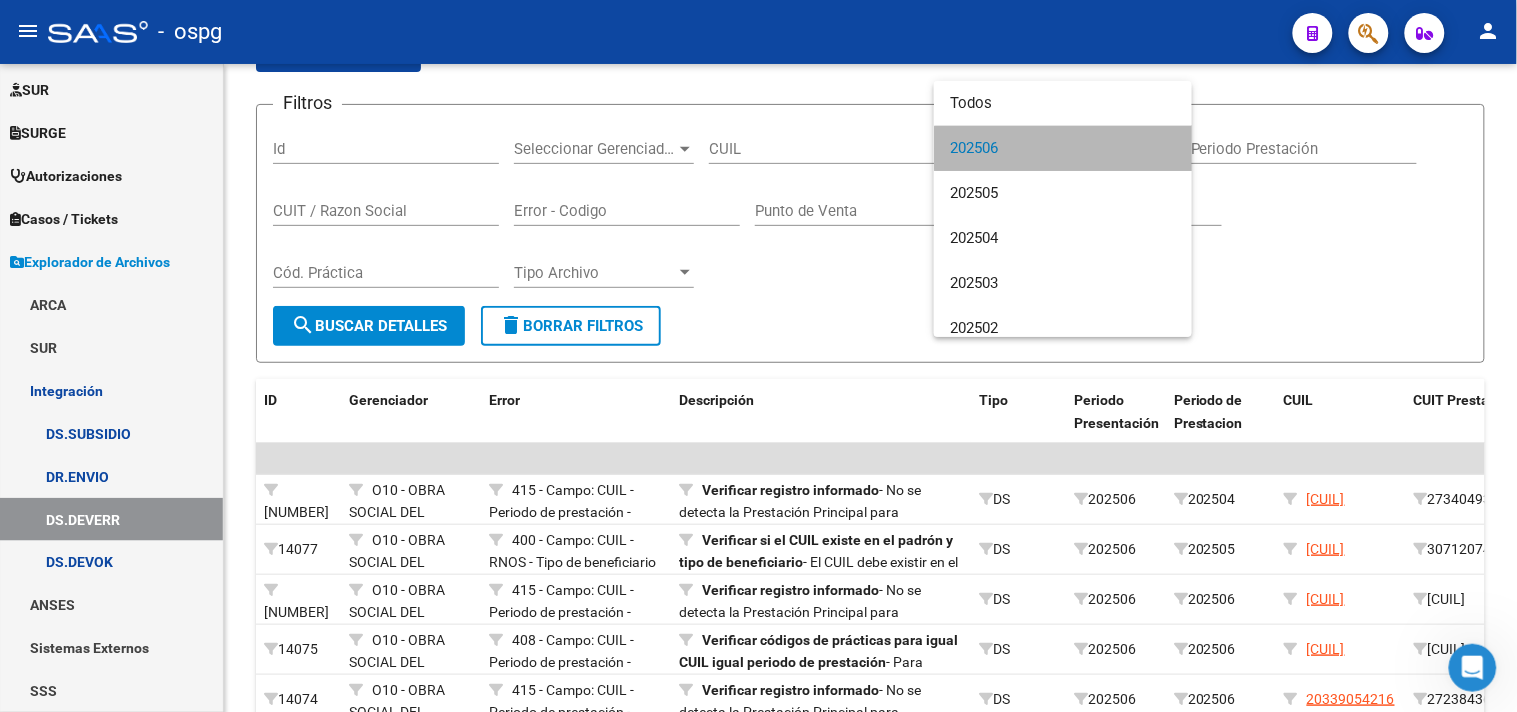 click on "202506" at bounding box center (1063, 148) 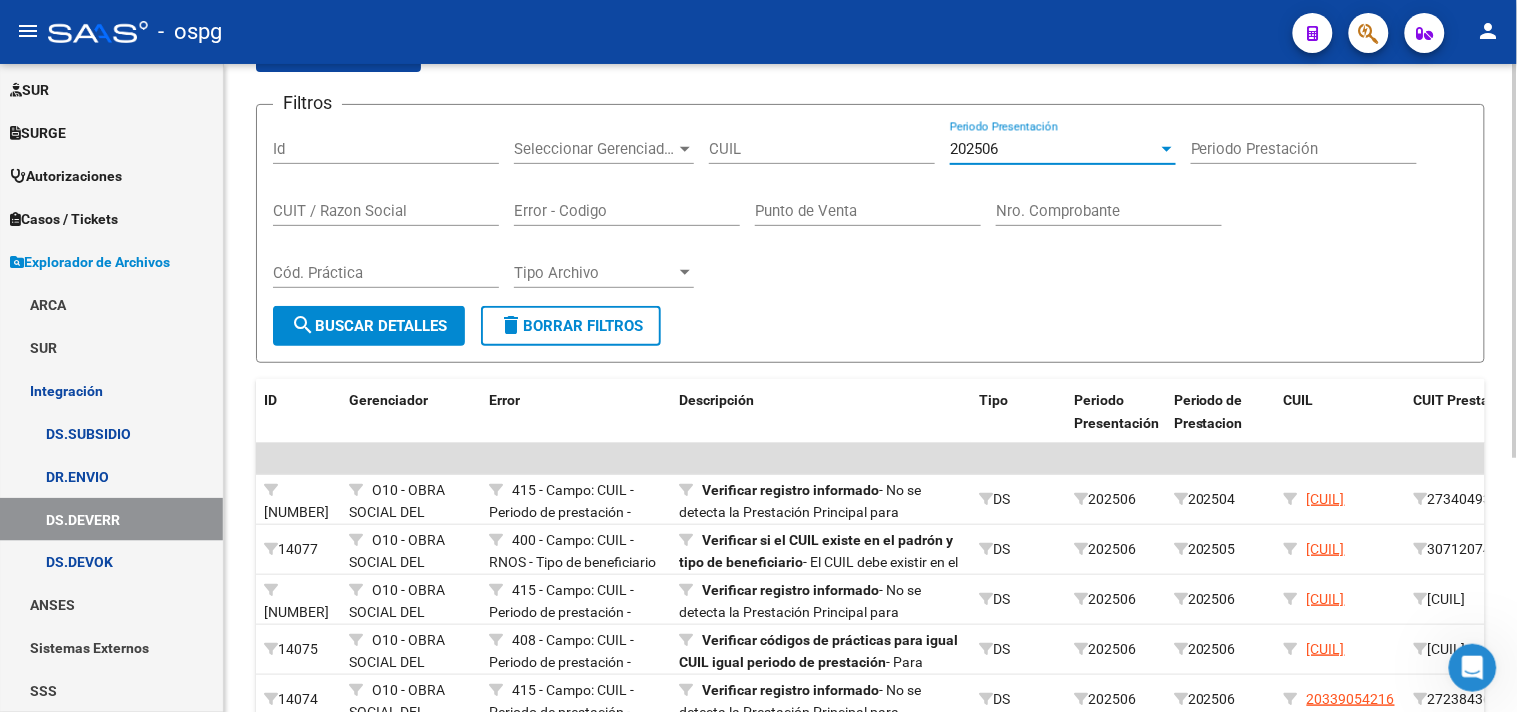 click on "Filtros Id Seleccionar Gerenciador Seleccionar Gerenciador CUIL [NUMBER] Periodo Presentación Periodo Prestación CUIT / Razon Social Error - Codigo Punto de Venta Nro. Comprobante Cód. Práctica Tipo Archivo Tipo Archivo" 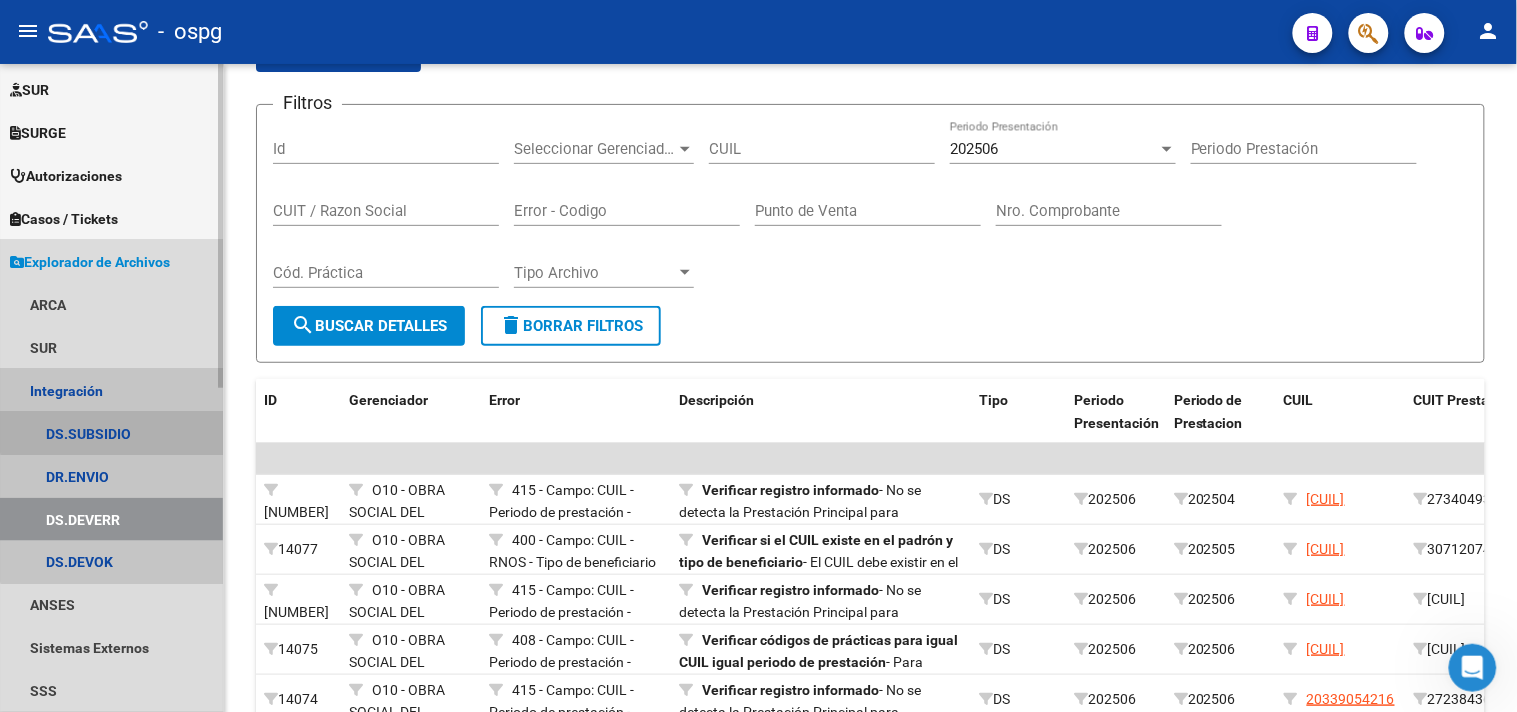 click on "DS.SUBSIDIO" at bounding box center [111, 433] 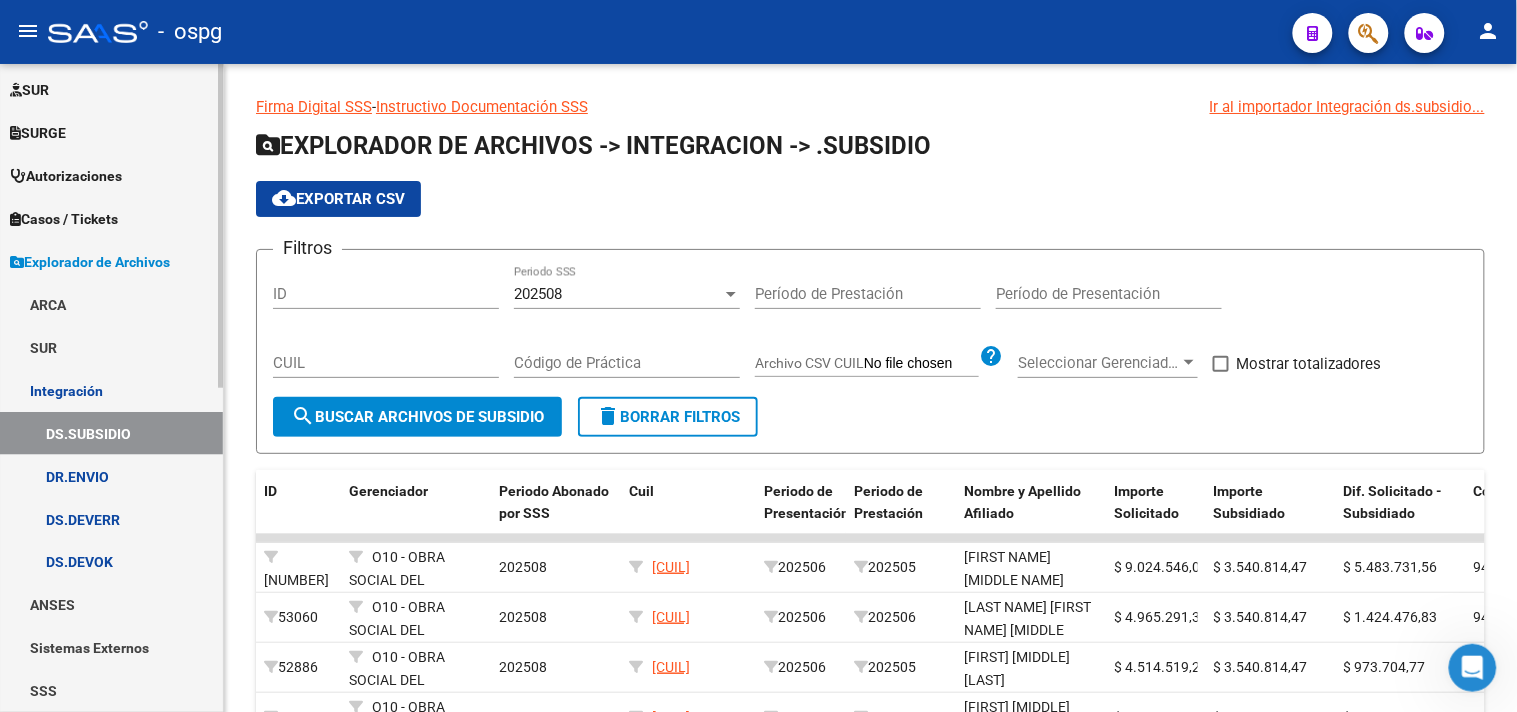 click on "DR.ENVIO" at bounding box center [111, 476] 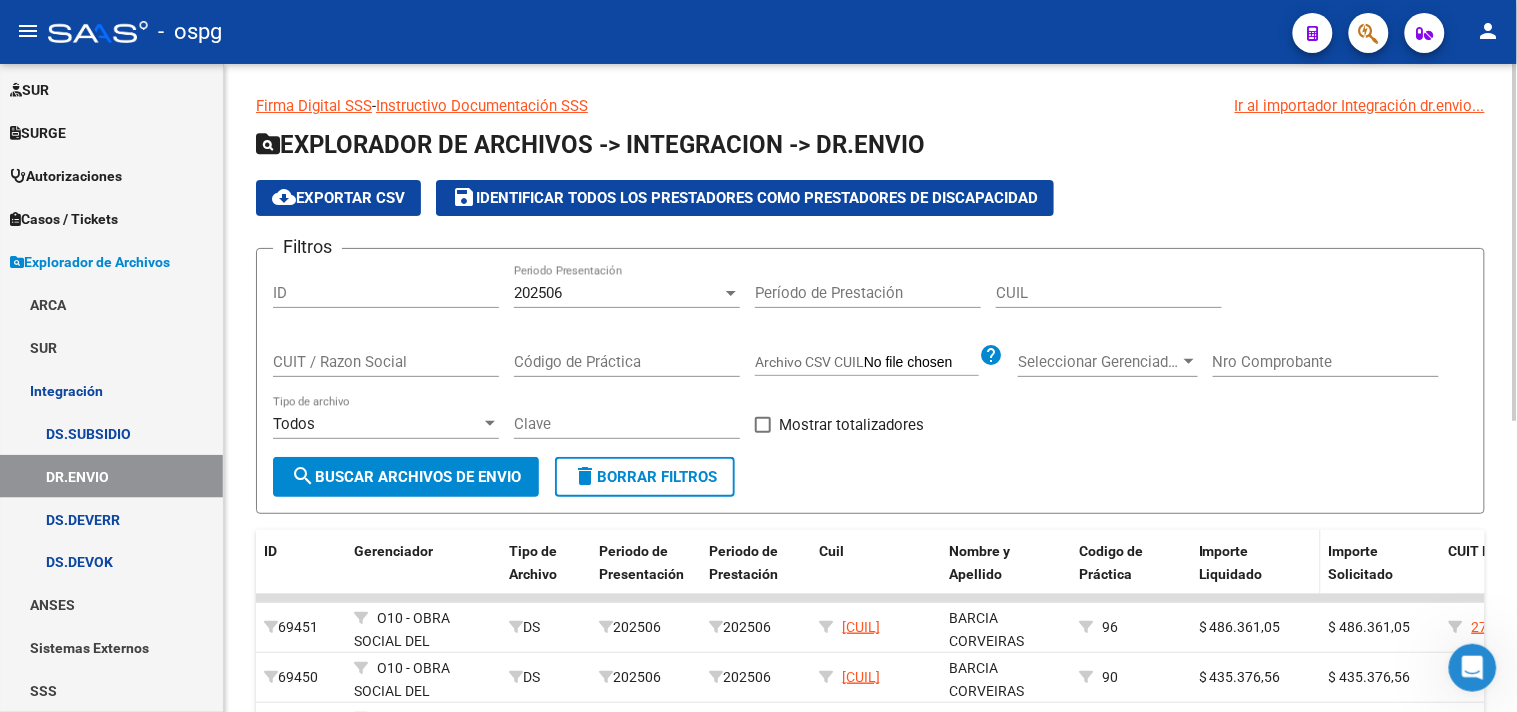 scroll, scrollTop: 0, scrollLeft: 0, axis: both 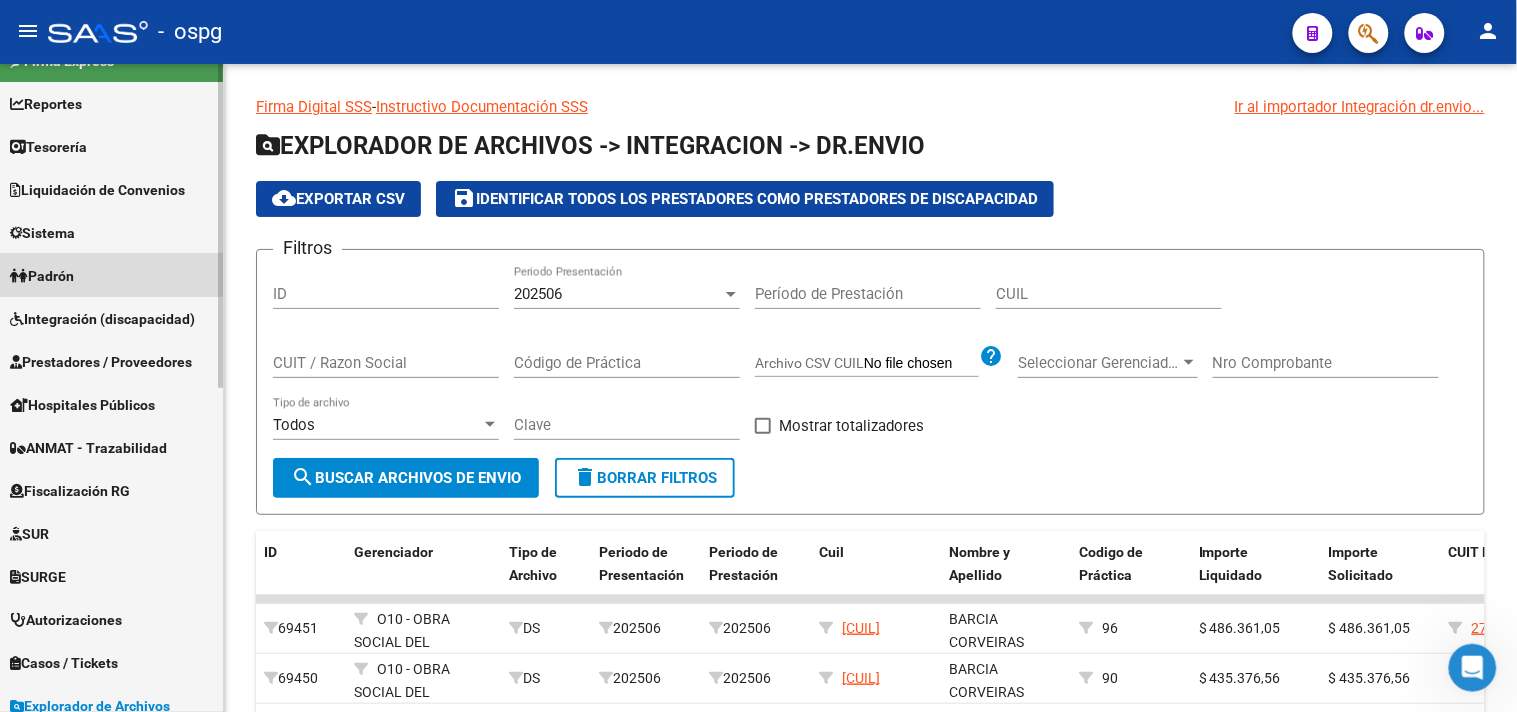 click on "Padrón" at bounding box center (42, 276) 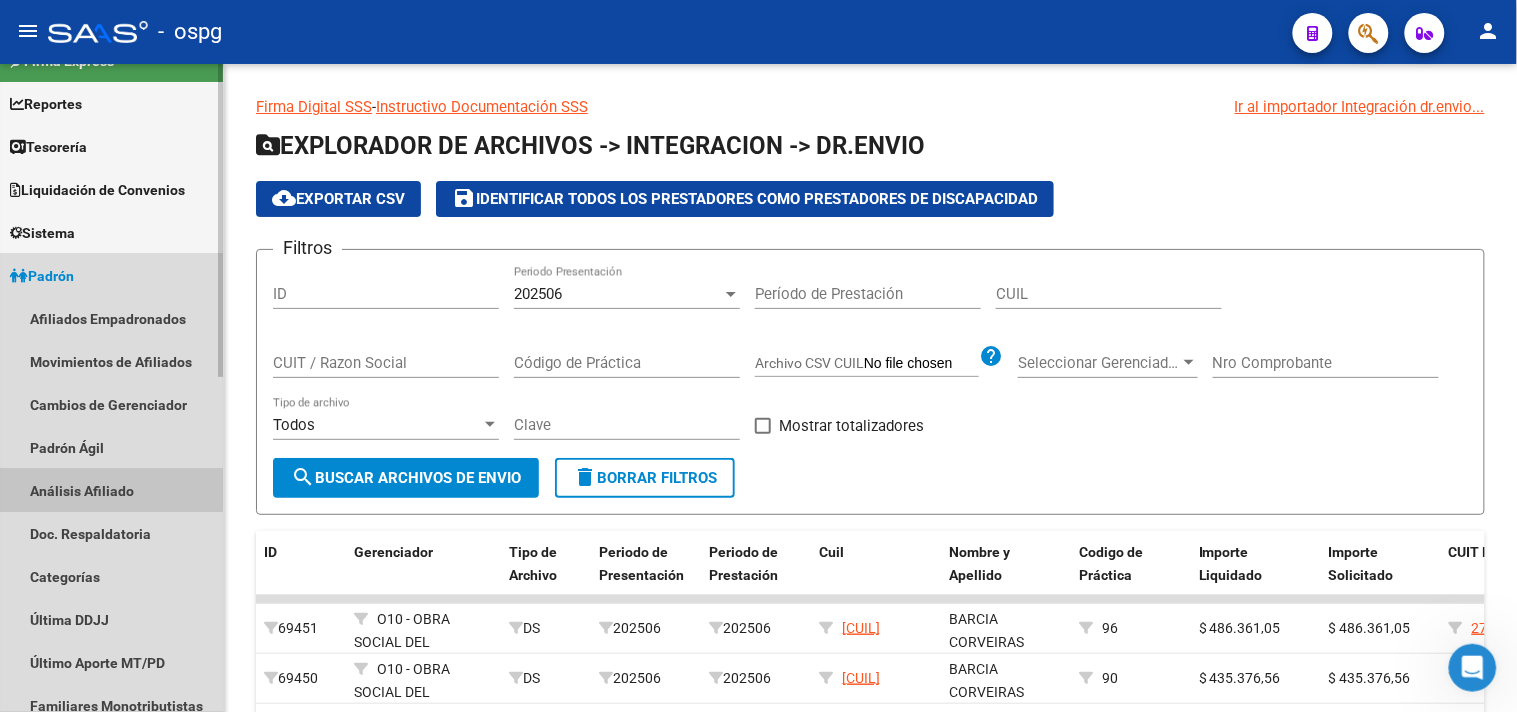 click on "Análisis Afiliado" at bounding box center [111, 490] 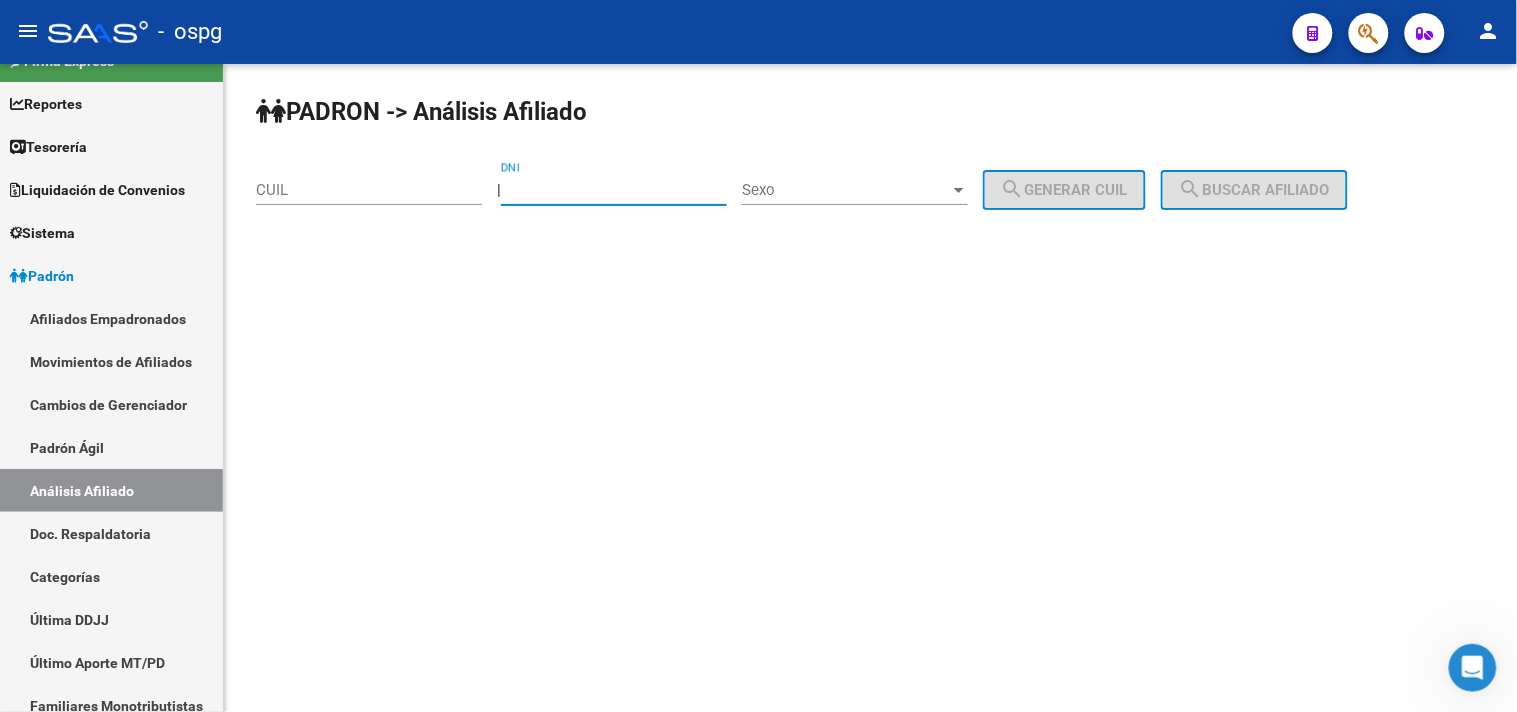 paste on "[DOCUMENT NUMBER]" 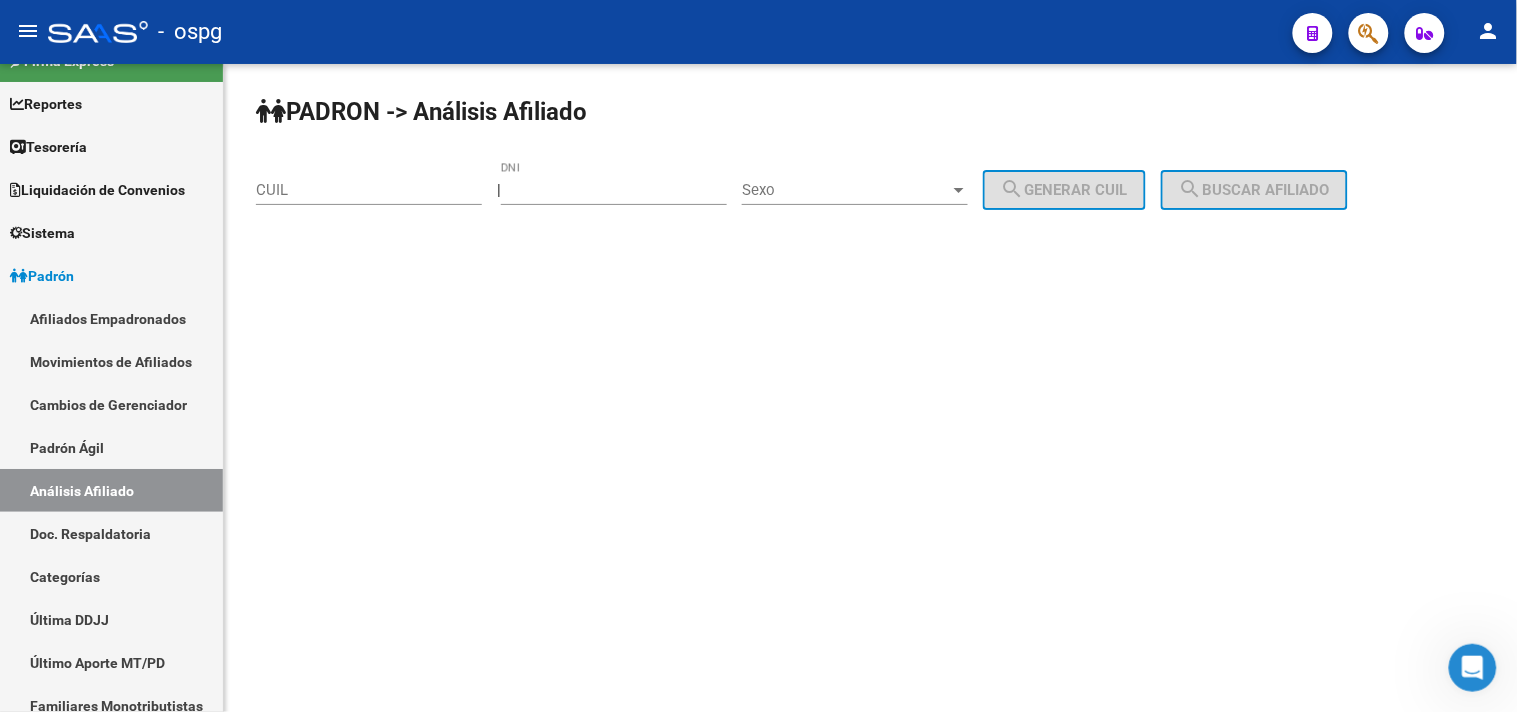 click on "Sexo Sexo" 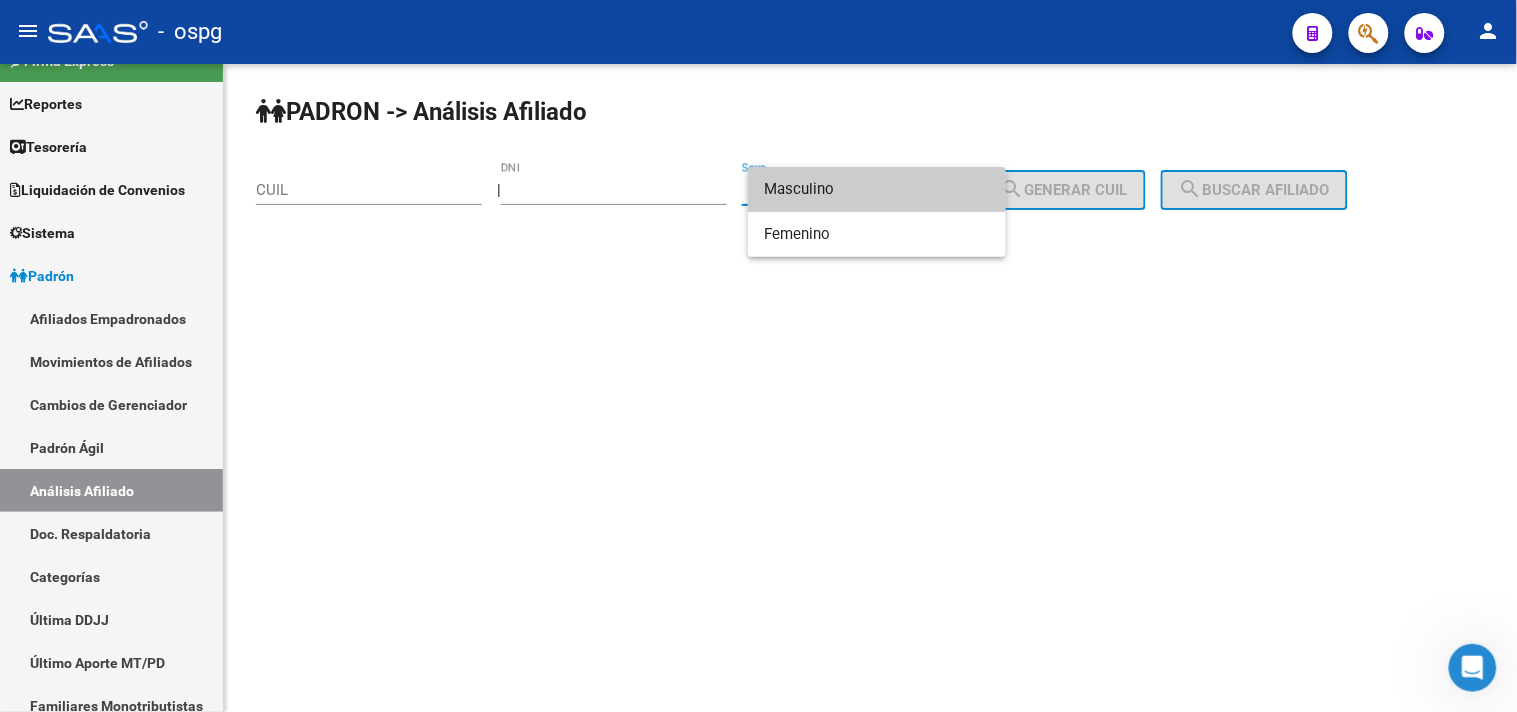 drag, startPoint x: 896, startPoint y: 188, endPoint x: 1120, endPoint y: 188, distance: 224 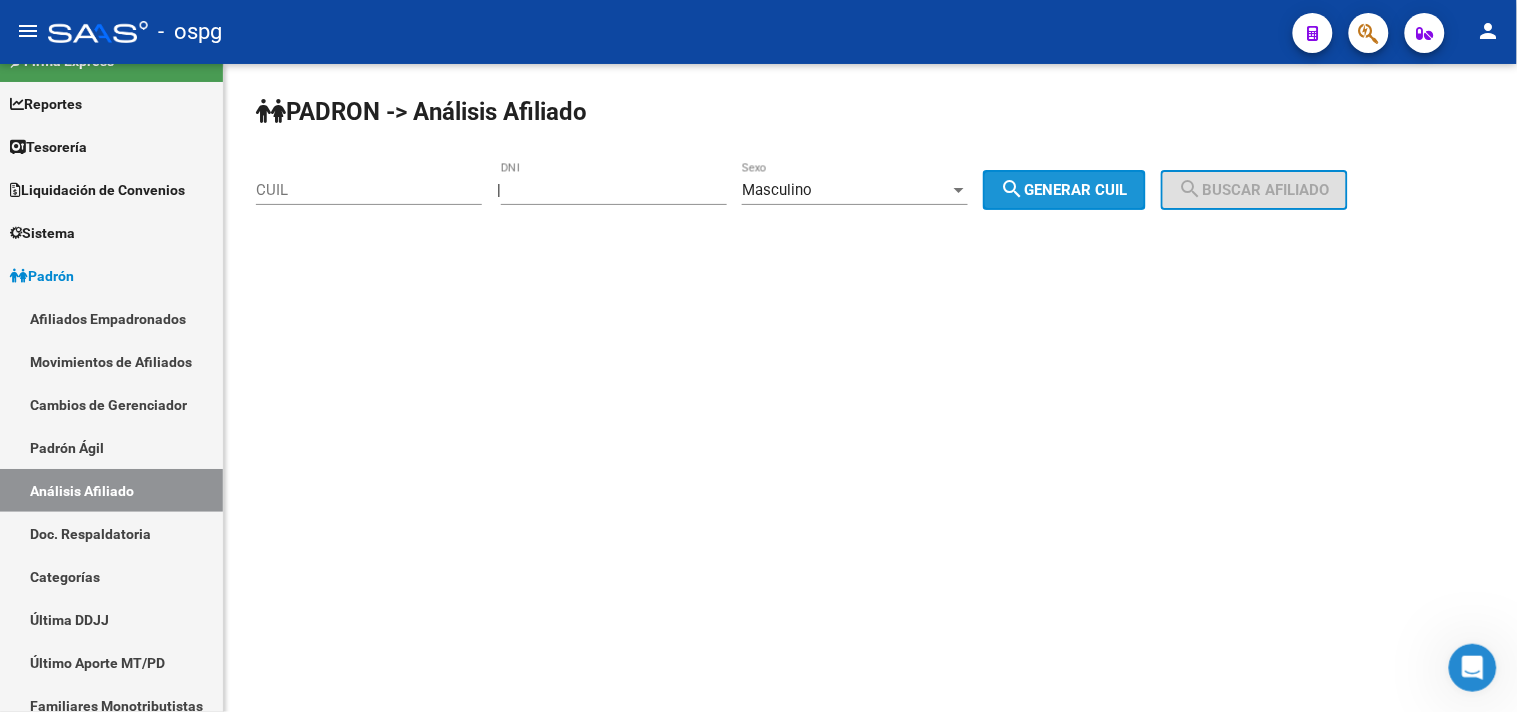 drag, startPoint x: 1121, startPoint y: 188, endPoint x: 1238, endPoint y: 182, distance: 117.15375 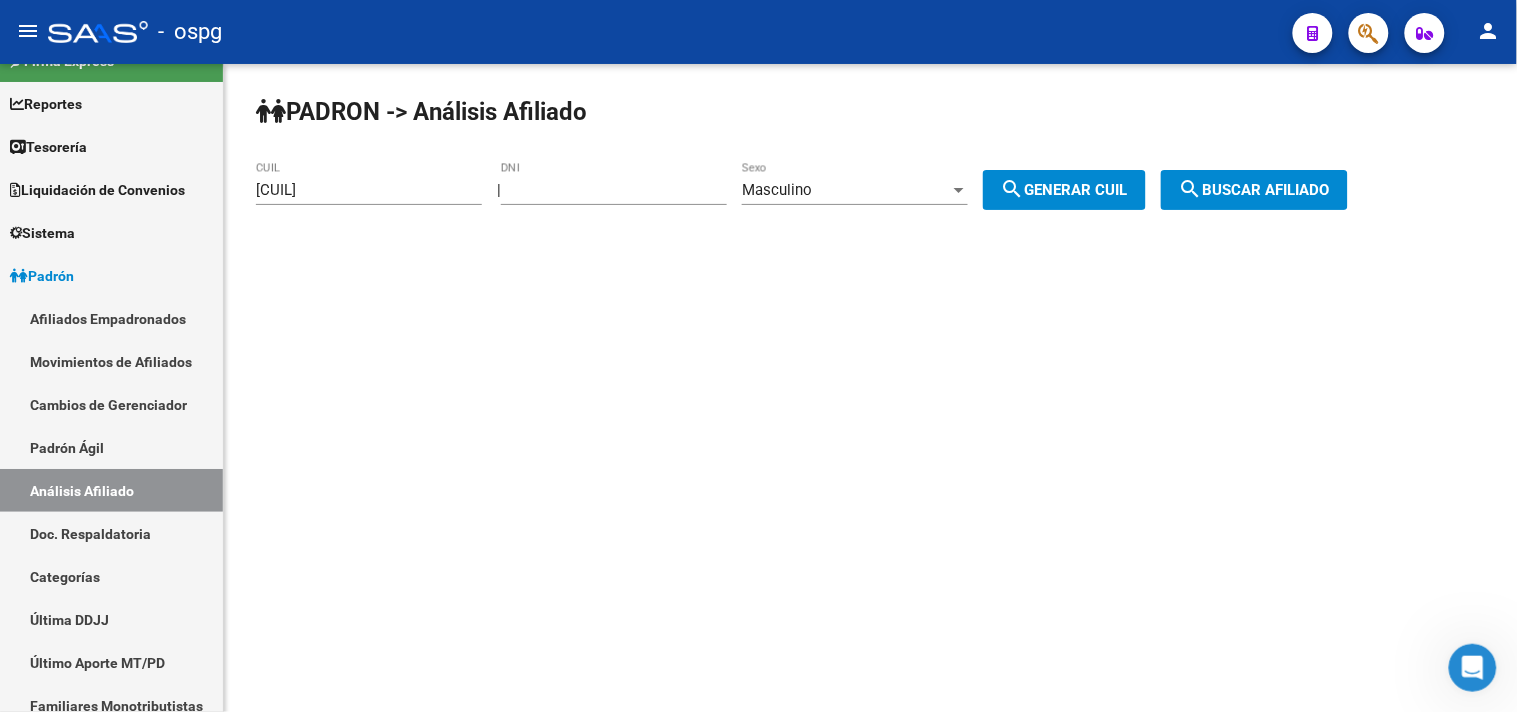 drag, startPoint x: 1238, startPoint y: 185, endPoint x: 454, endPoint y: 221, distance: 784.8261 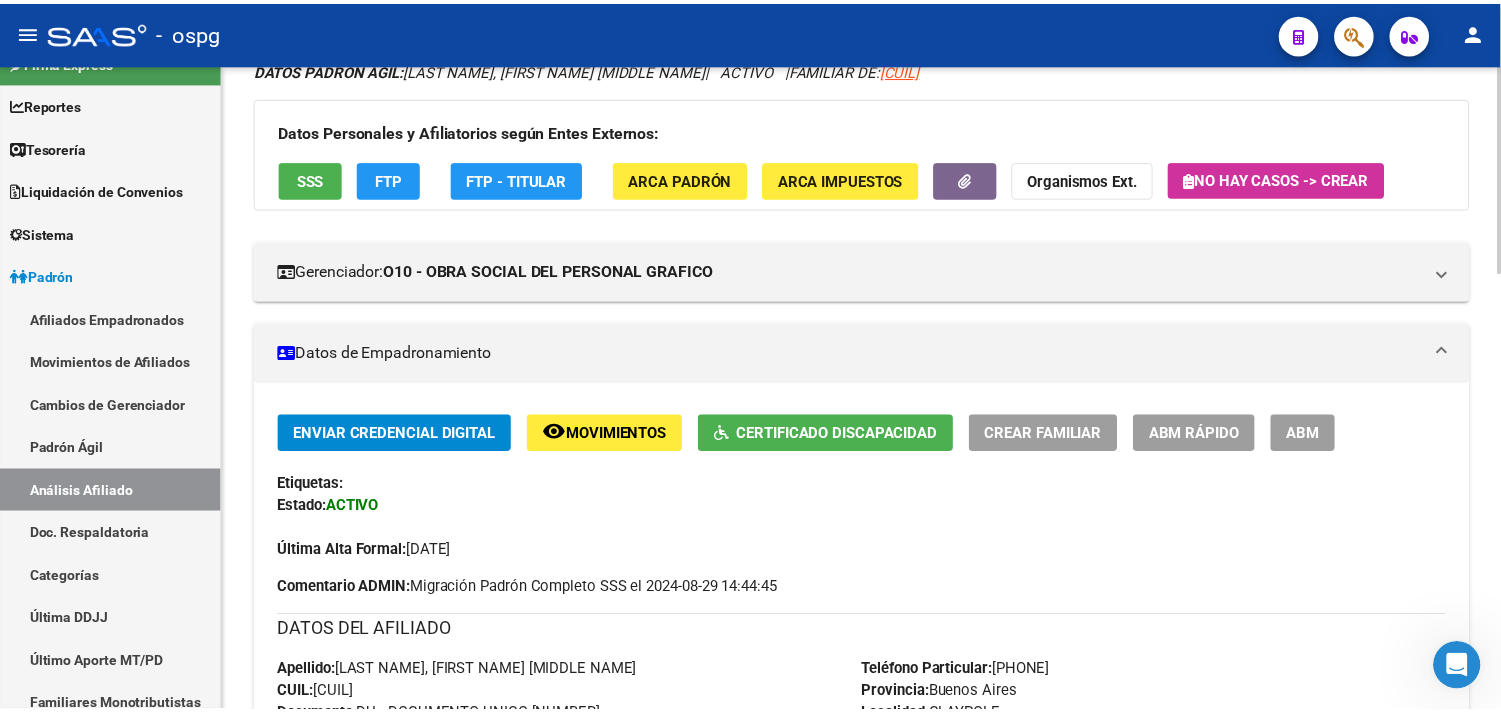 scroll, scrollTop: 0, scrollLeft: 0, axis: both 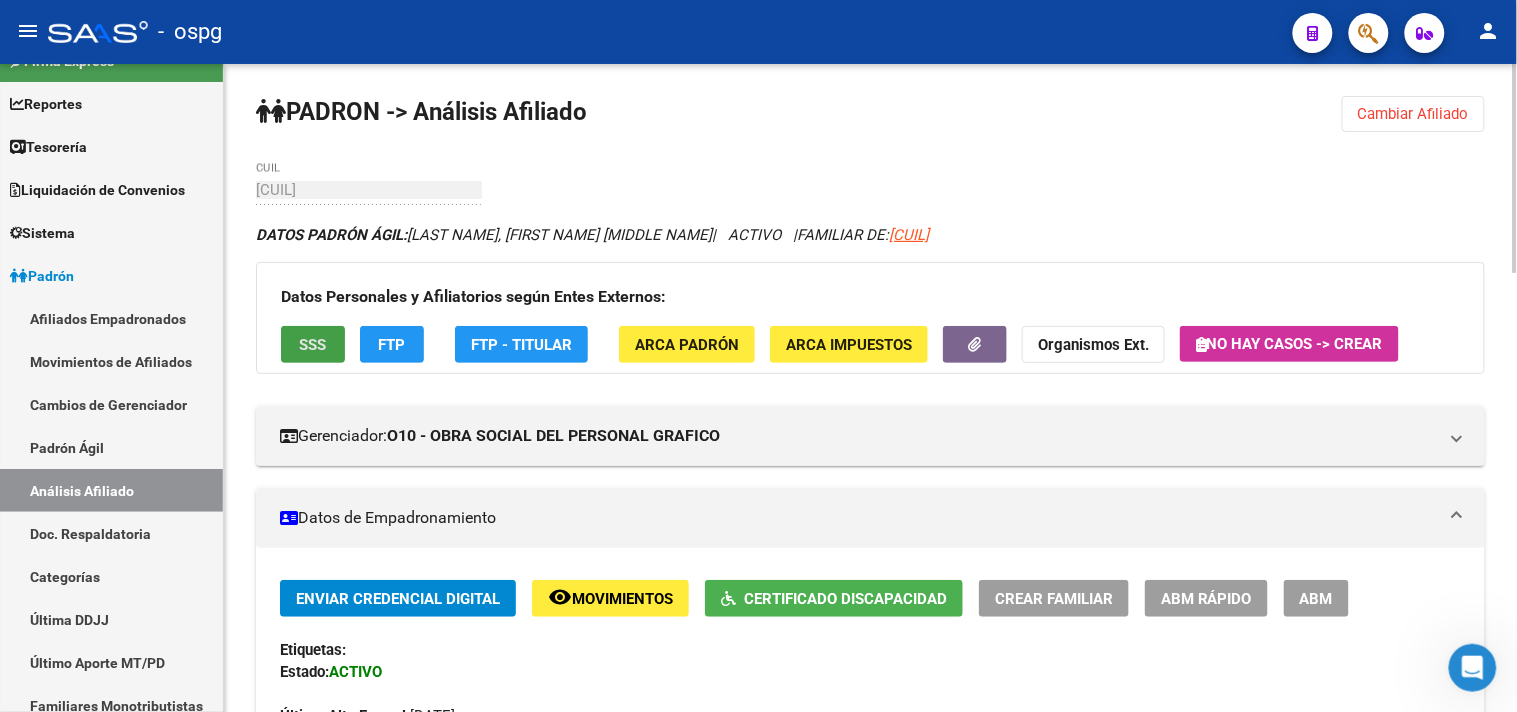click on "SSS" 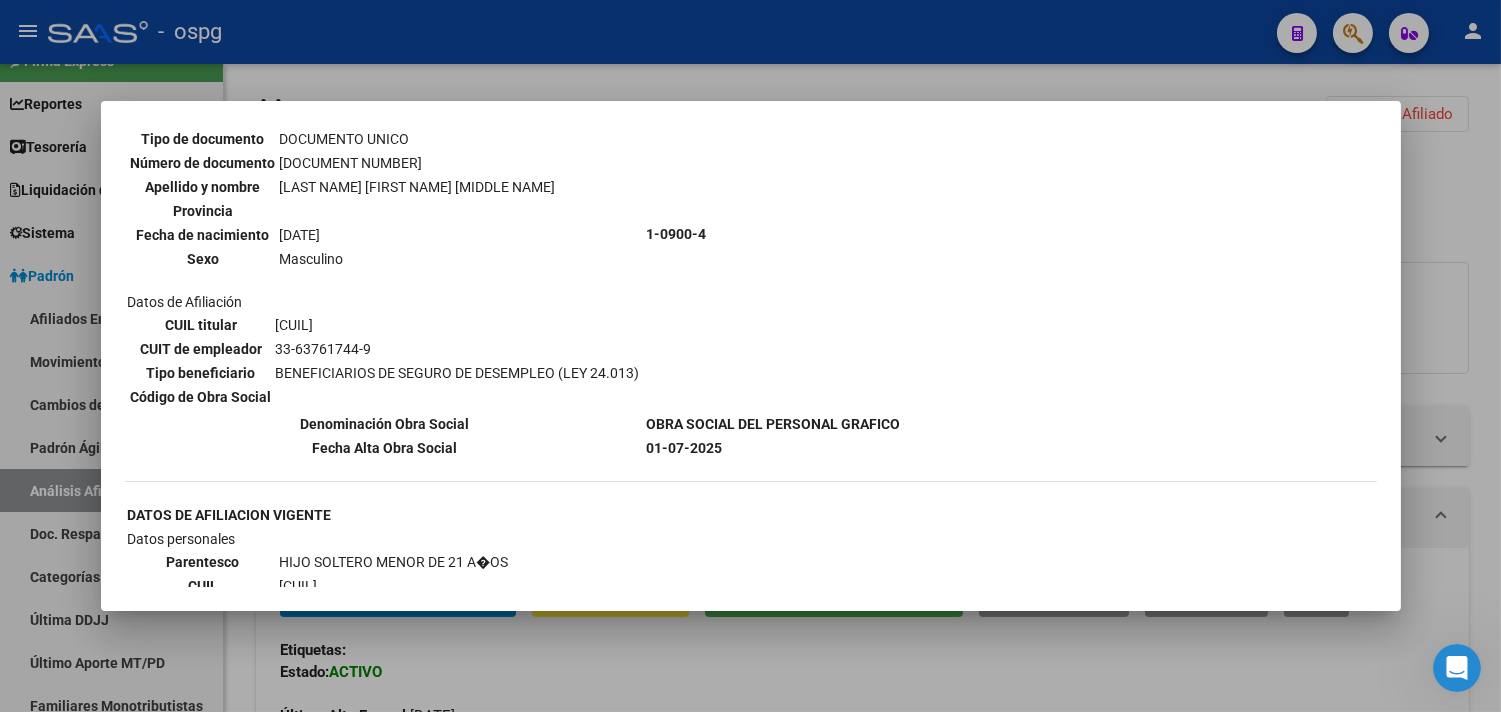 scroll, scrollTop: 1516, scrollLeft: 0, axis: vertical 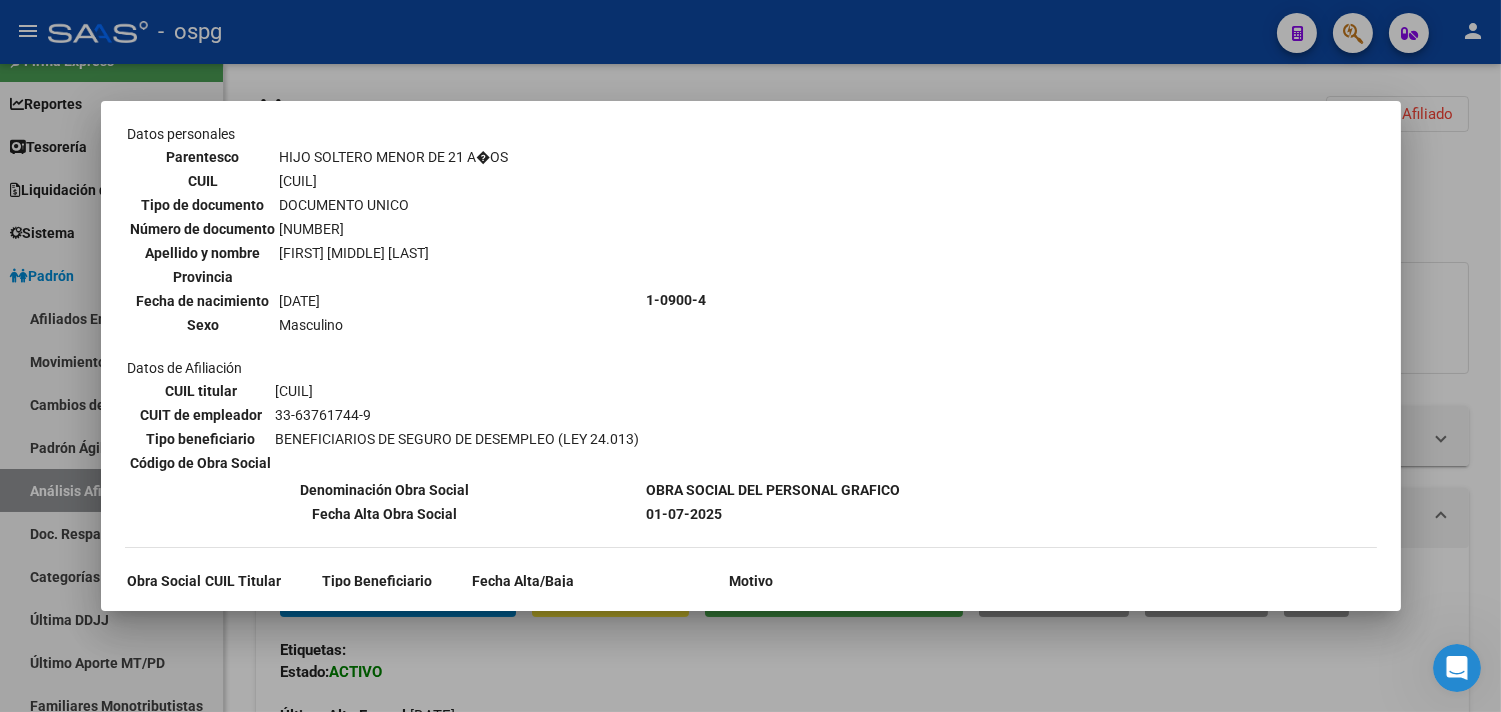 click at bounding box center (750, 356) 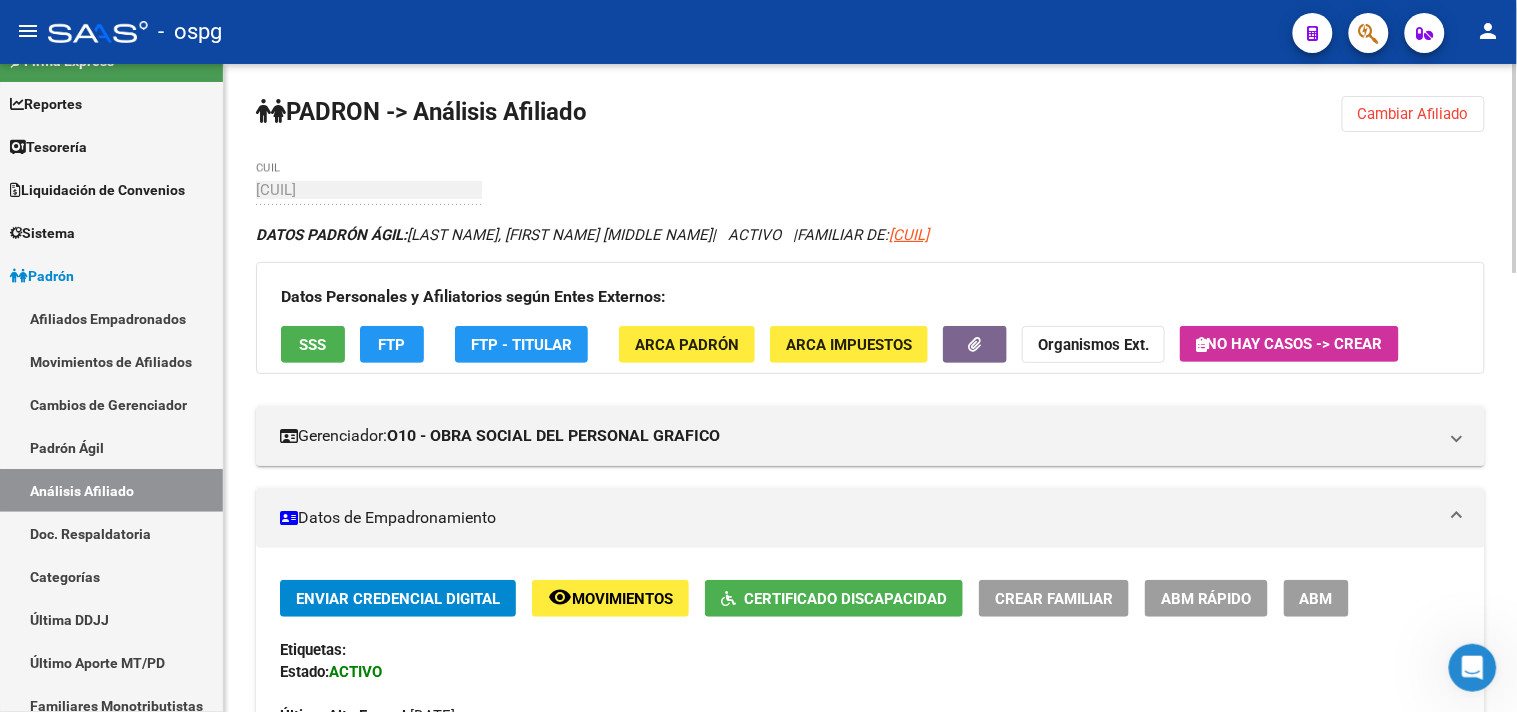 click on "FTP" 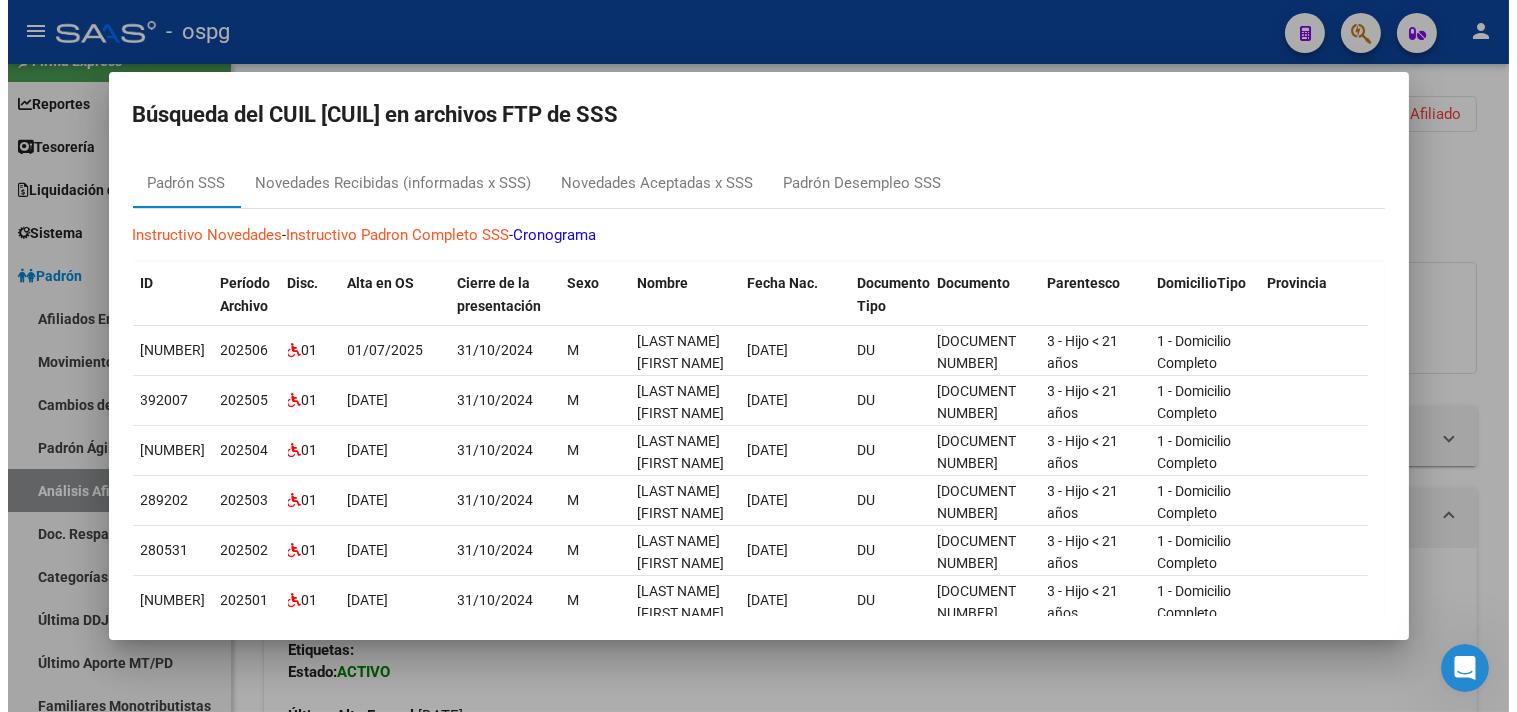 scroll, scrollTop: 0, scrollLeft: 0, axis: both 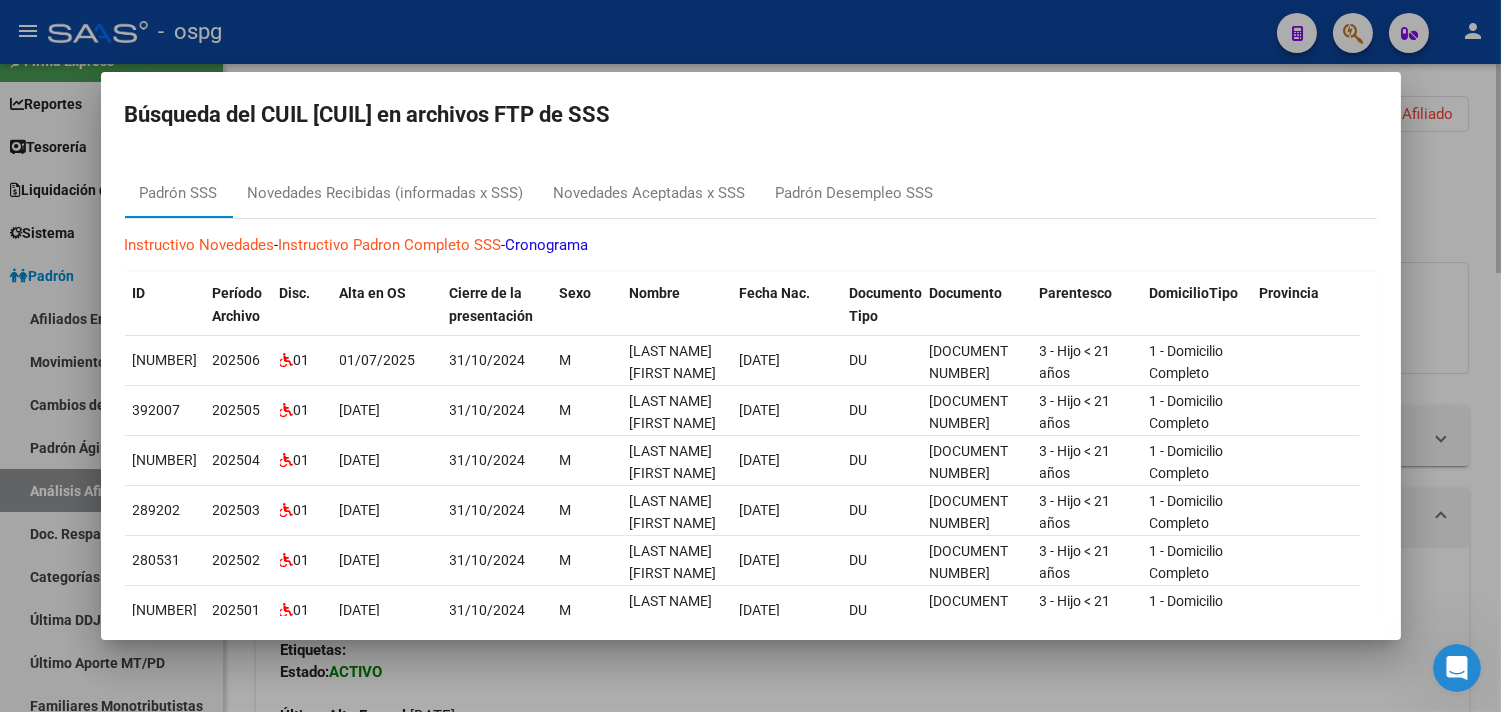drag, startPoint x: 1500, startPoint y: 186, endPoint x: 1425, endPoint y: 105, distance: 110.39022 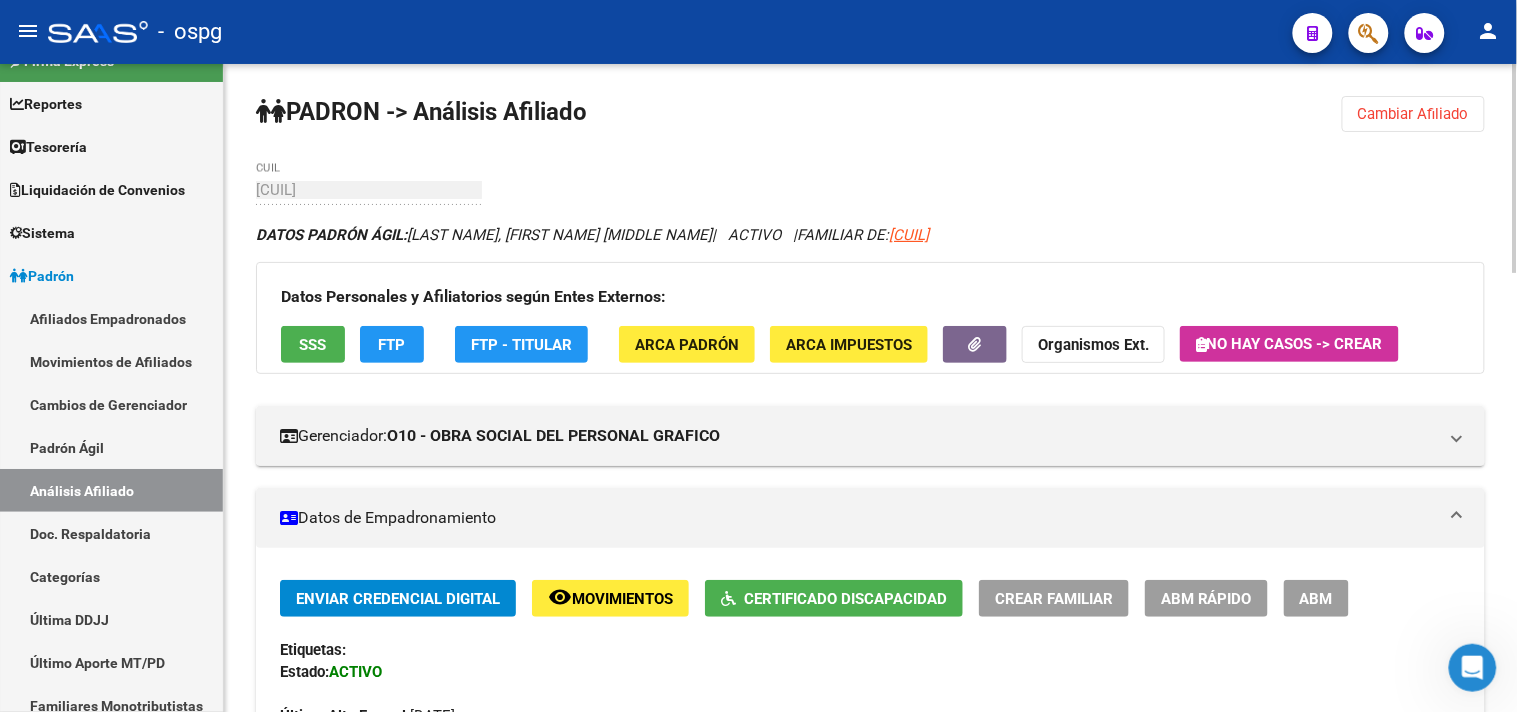 drag, startPoint x: 1425, startPoint y: 105, endPoint x: 1281, endPoint y: 103, distance: 144.01389 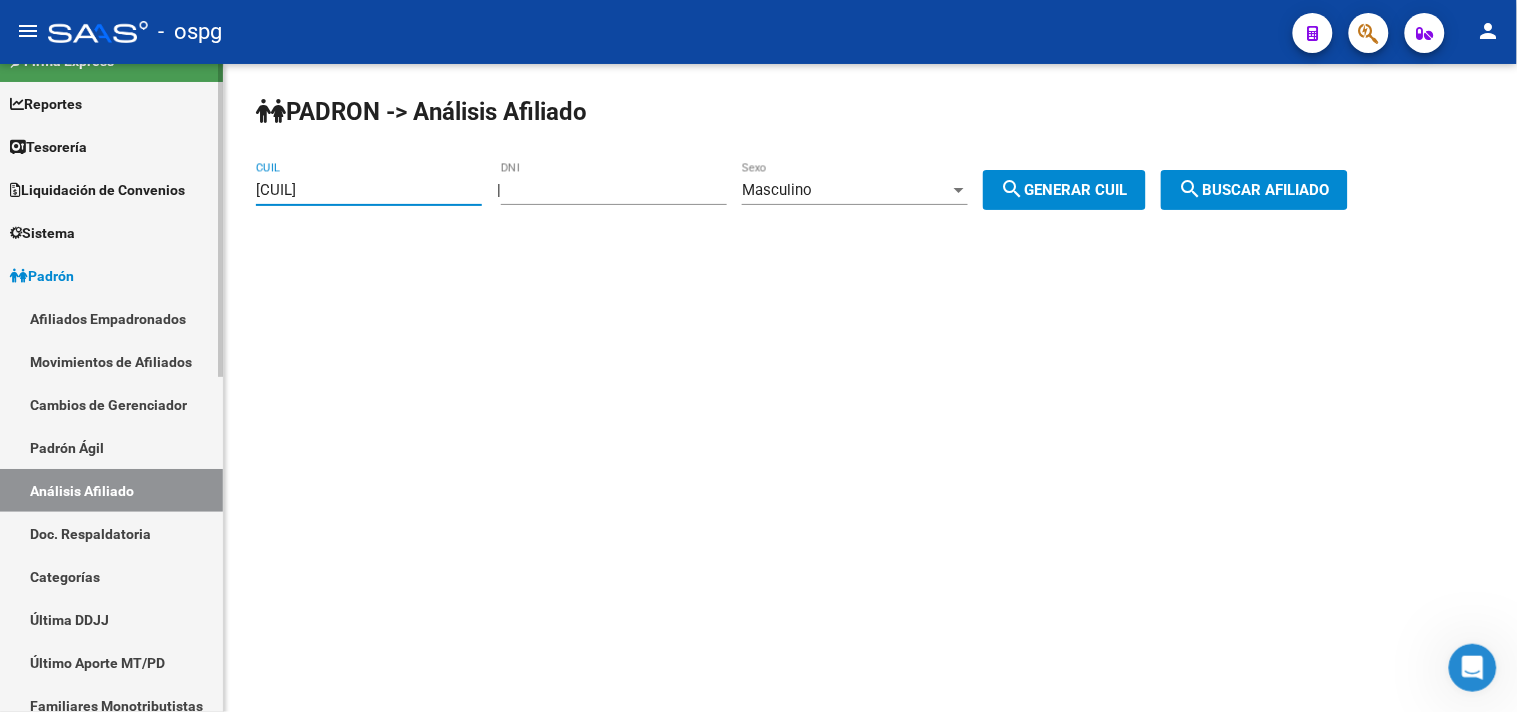 drag, startPoint x: 281, startPoint y: 175, endPoint x: 0, endPoint y: 156, distance: 281.6416 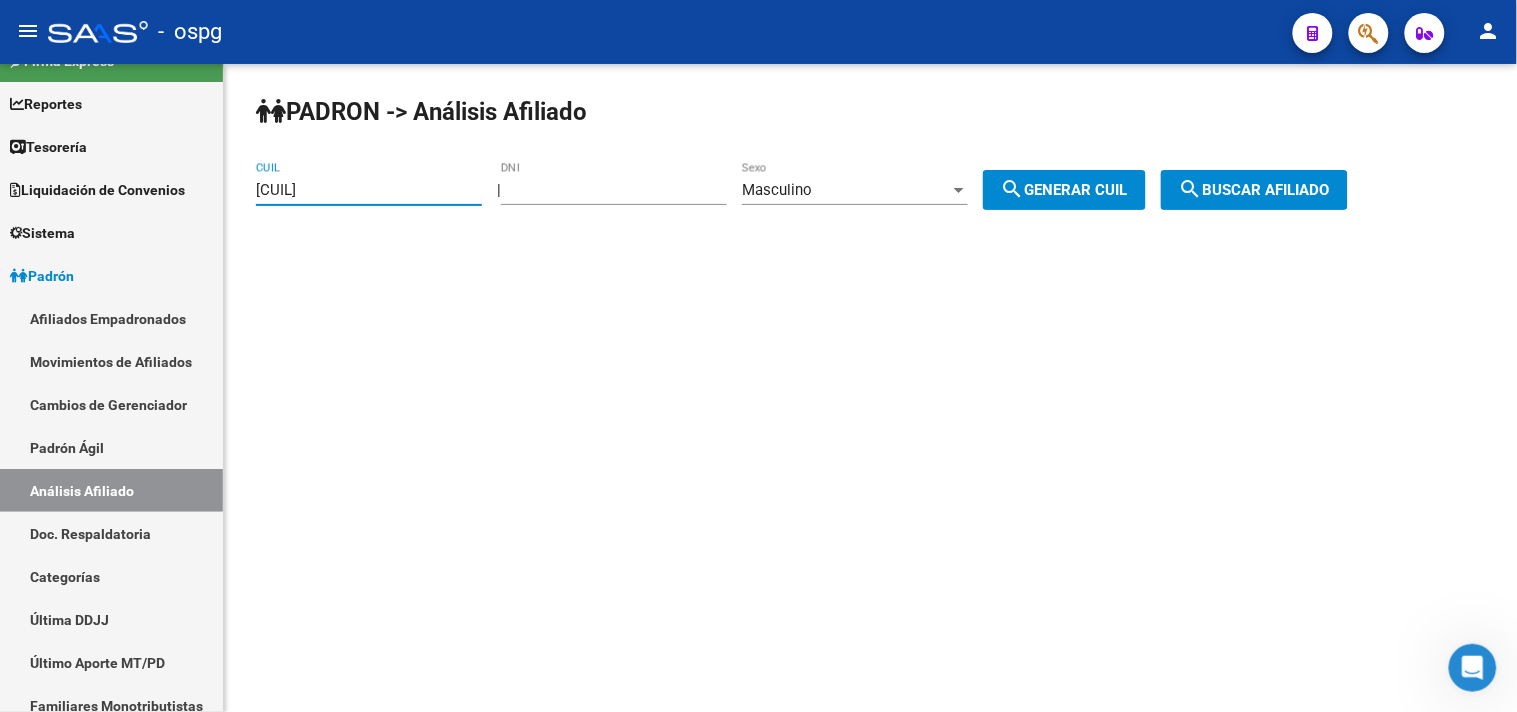 type on "[CUIL]" 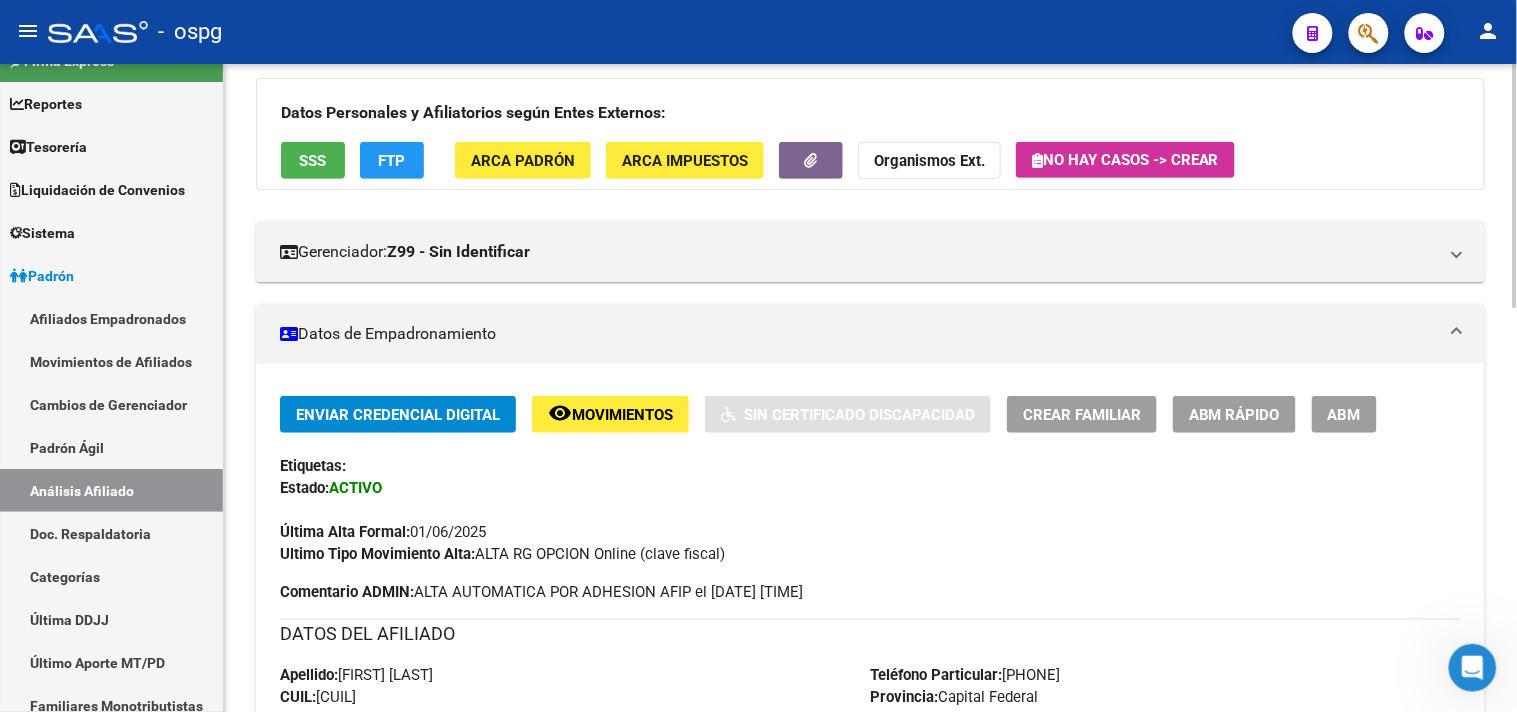 scroll, scrollTop: 0, scrollLeft: 0, axis: both 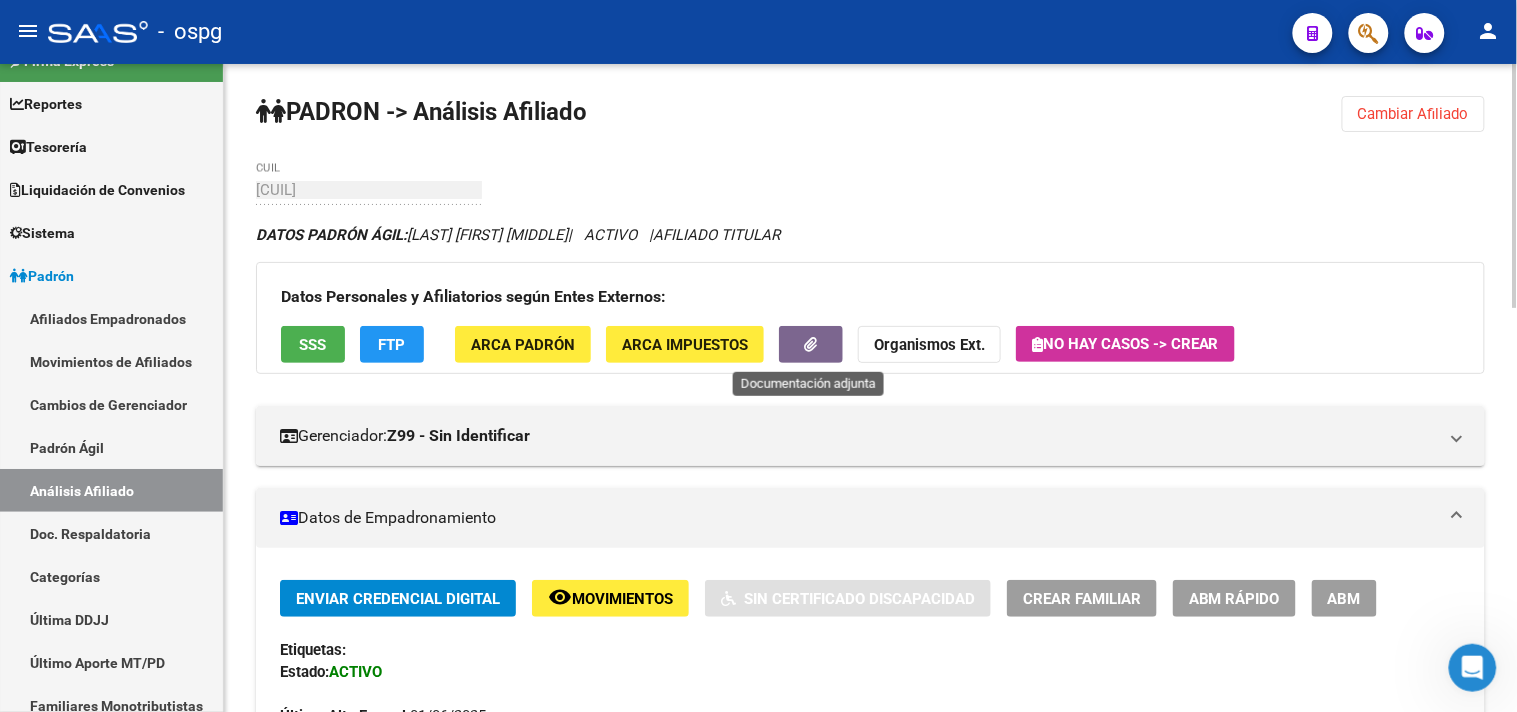click 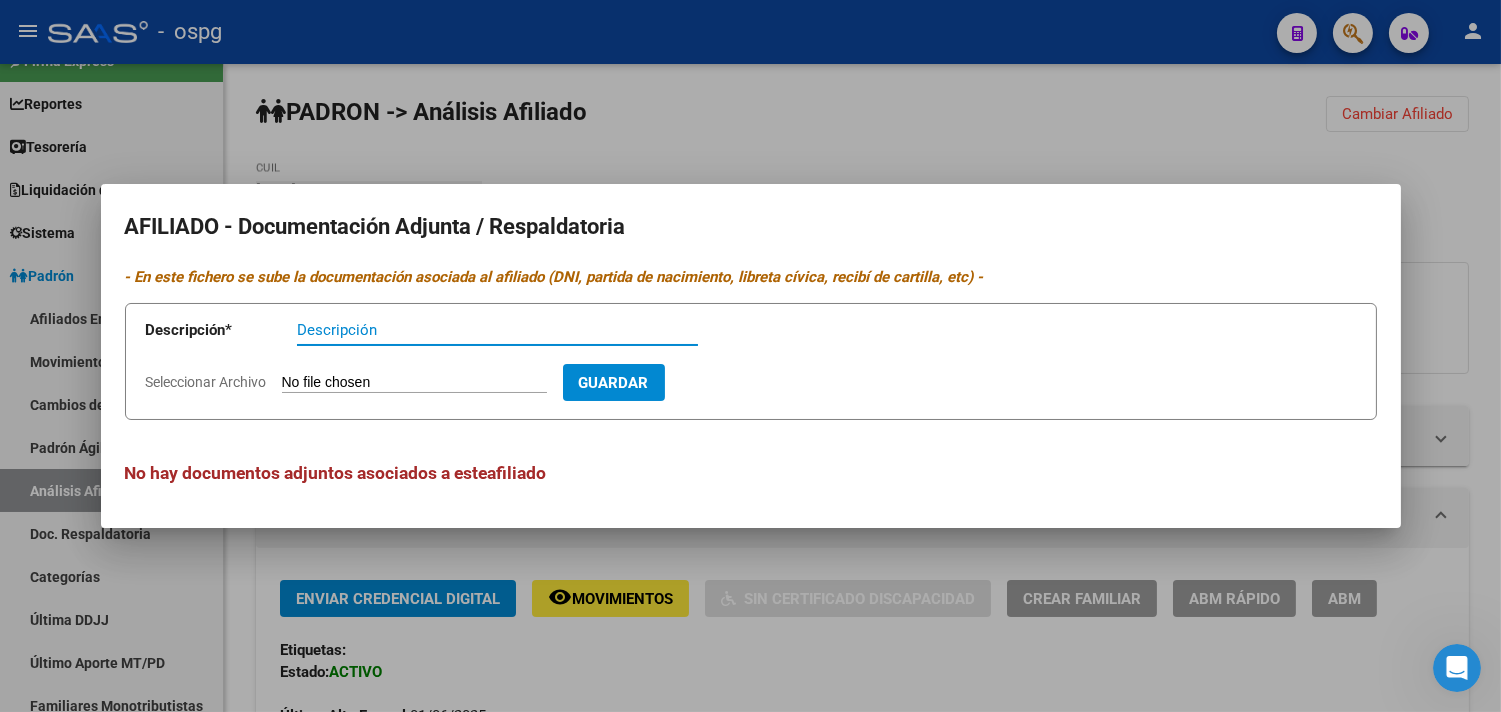 click at bounding box center (750, 356) 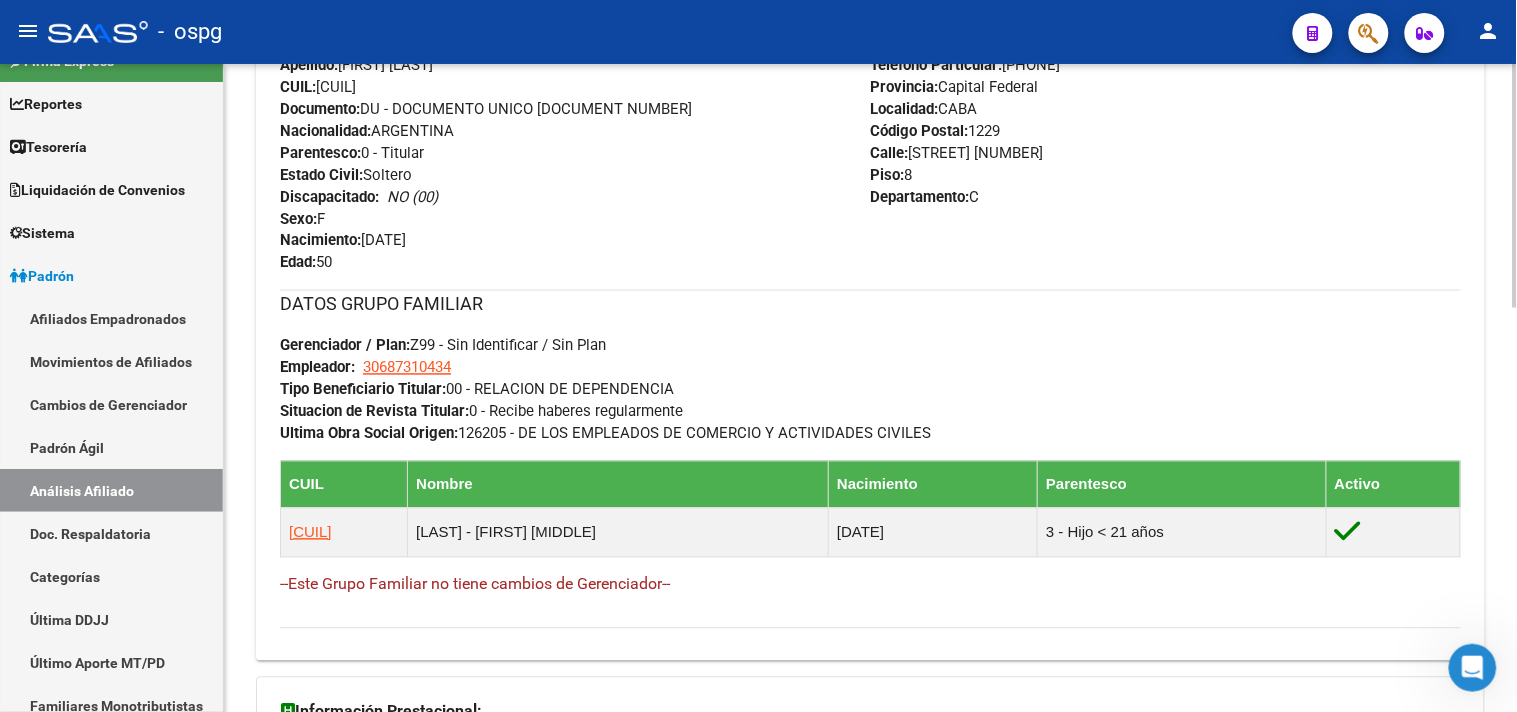 scroll, scrollTop: 1000, scrollLeft: 0, axis: vertical 